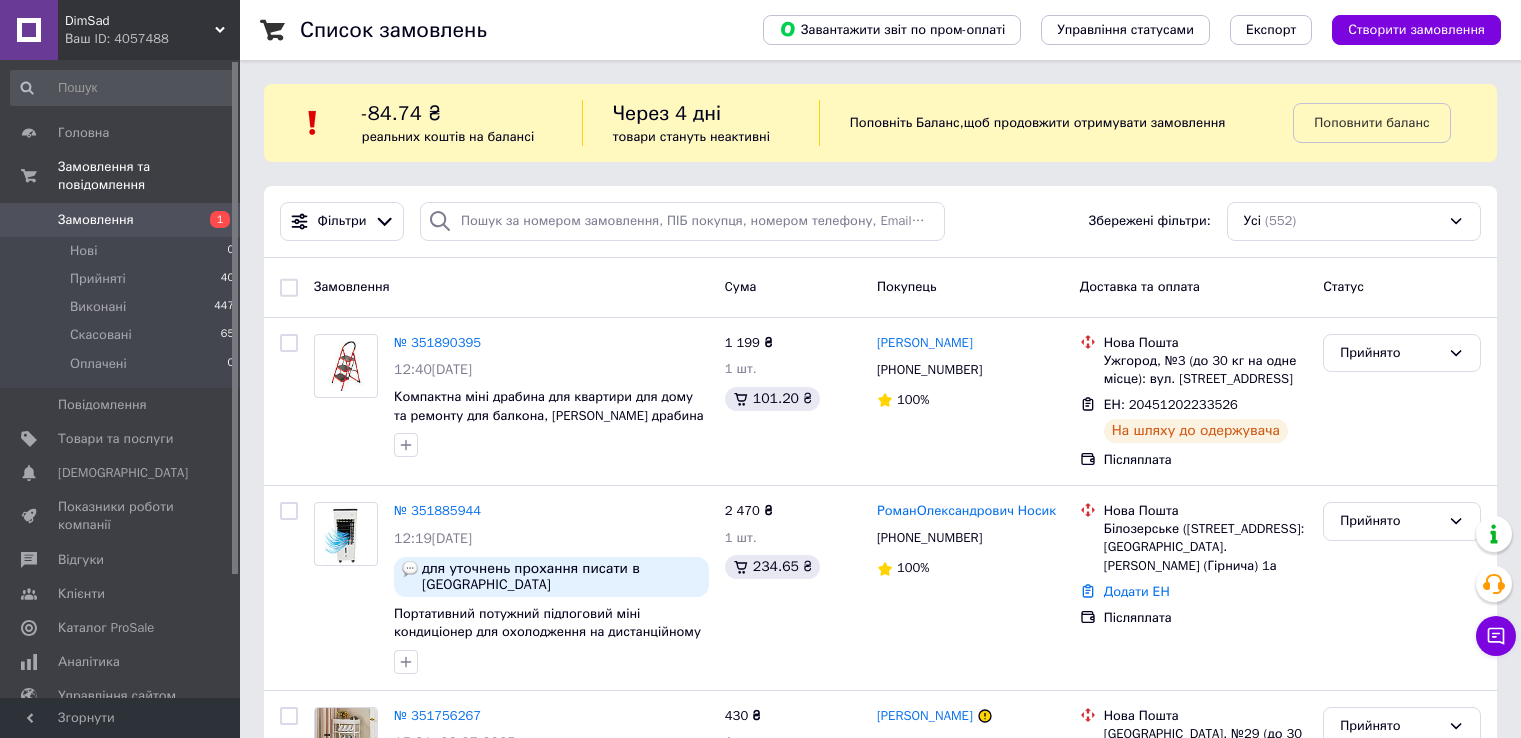 scroll, scrollTop: 0, scrollLeft: 0, axis: both 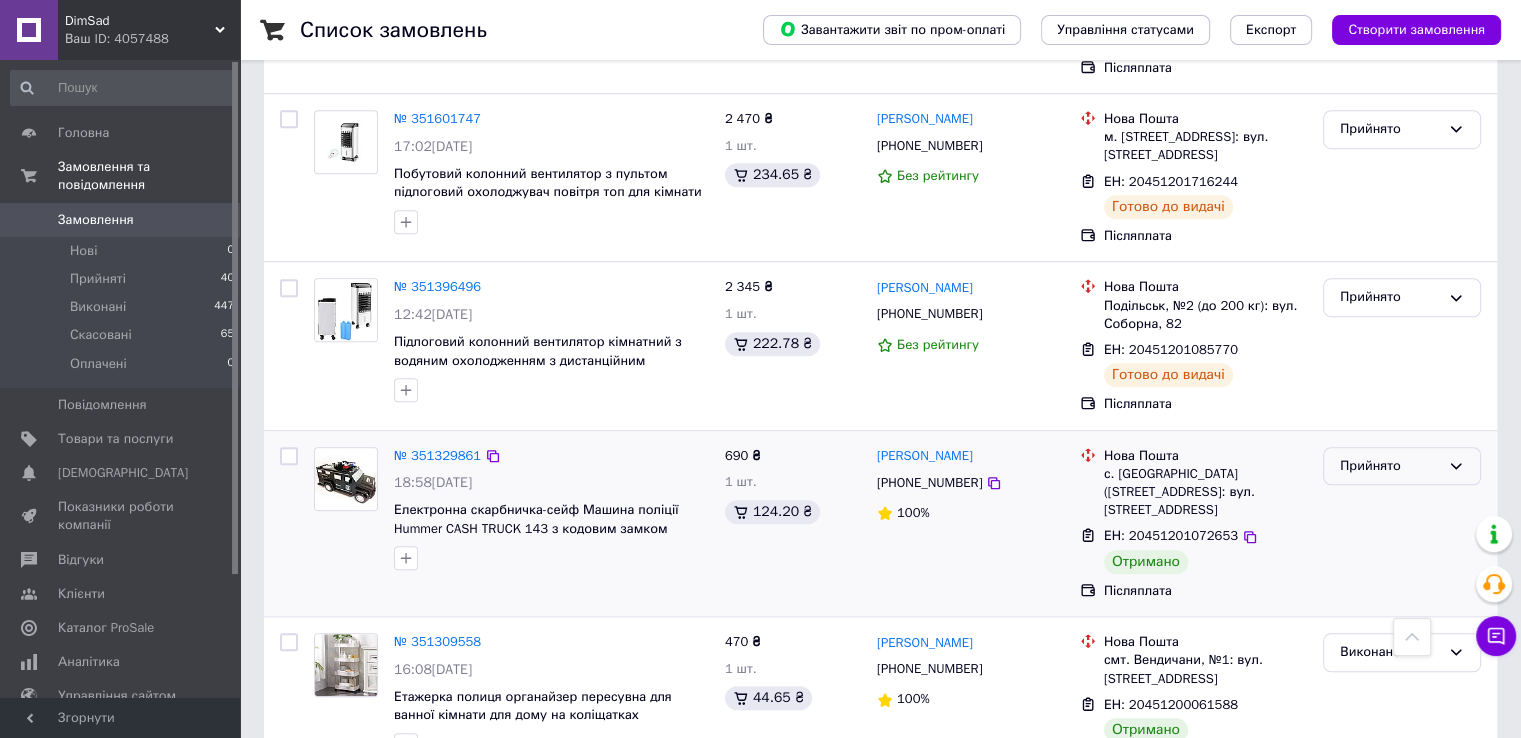 click on "Прийнято" at bounding box center [1390, 466] 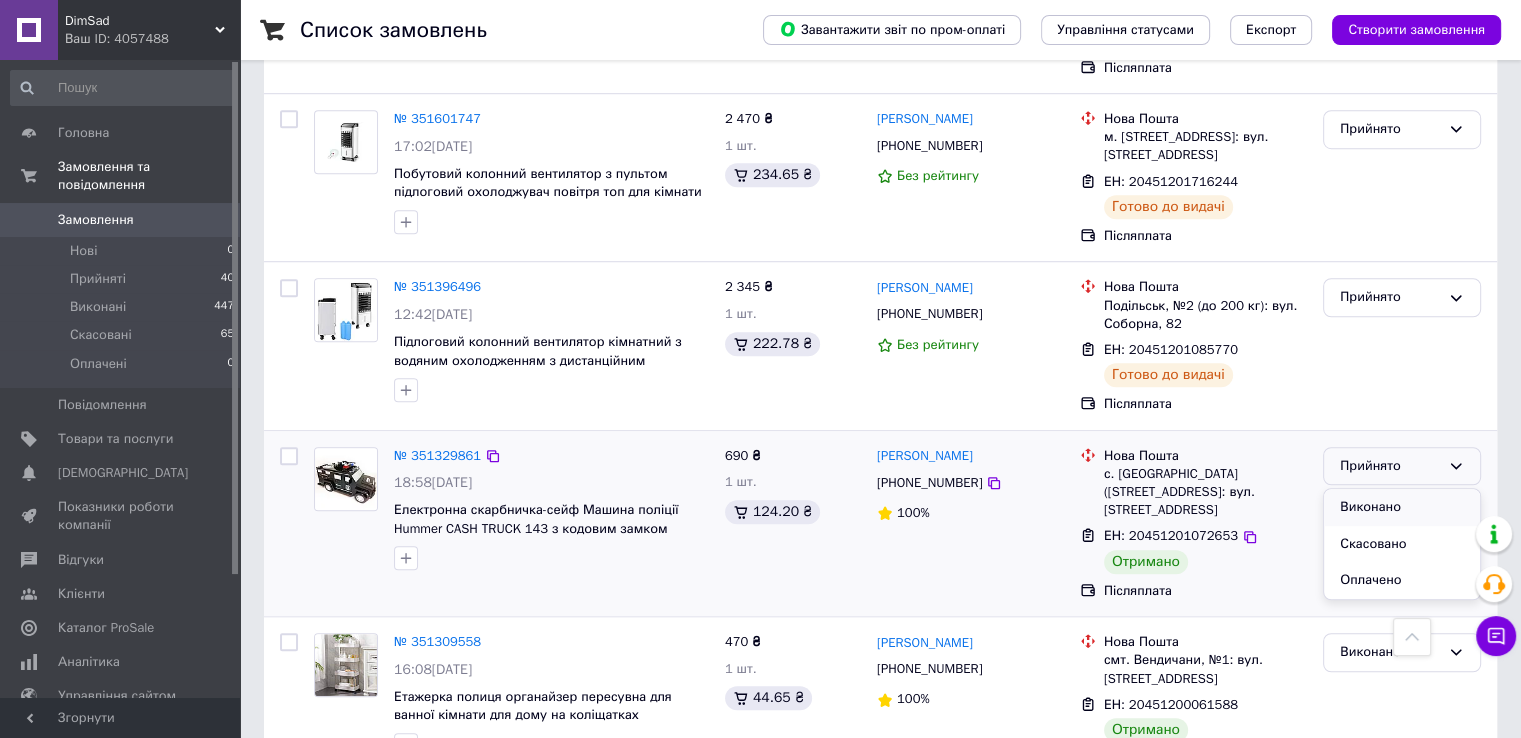 click on "Виконано" at bounding box center [1402, 507] 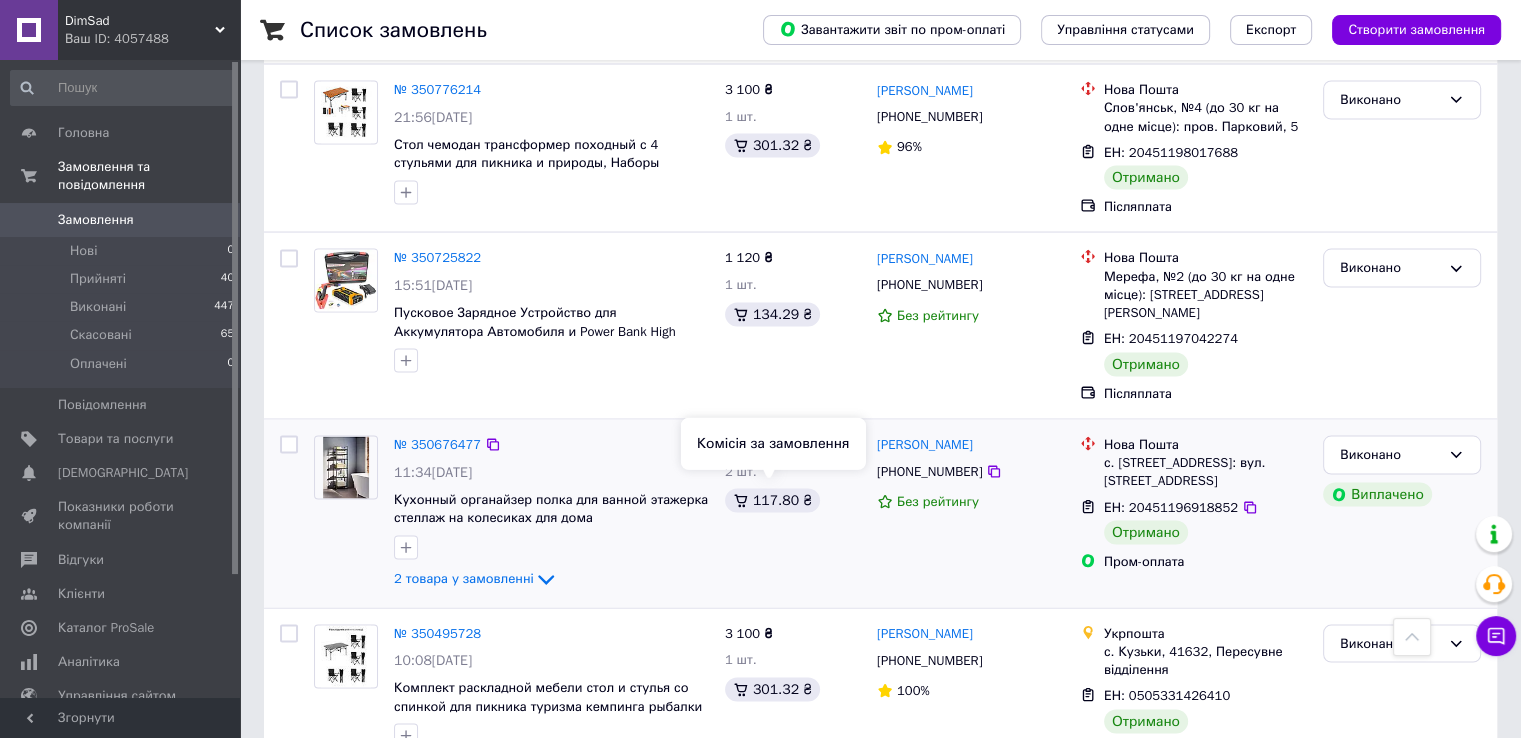 scroll, scrollTop: 3400, scrollLeft: 0, axis: vertical 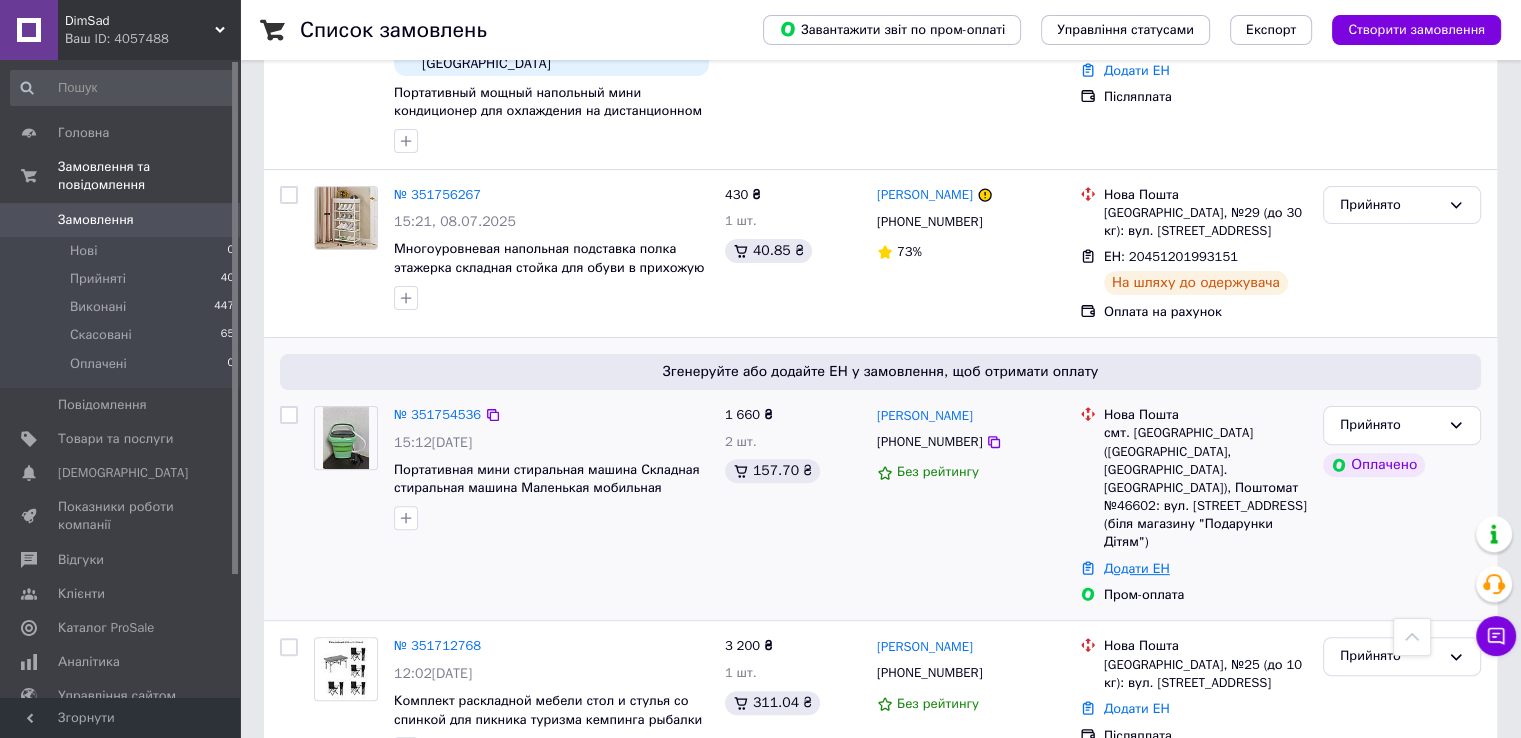 click on "Додати ЕН" at bounding box center [1137, 568] 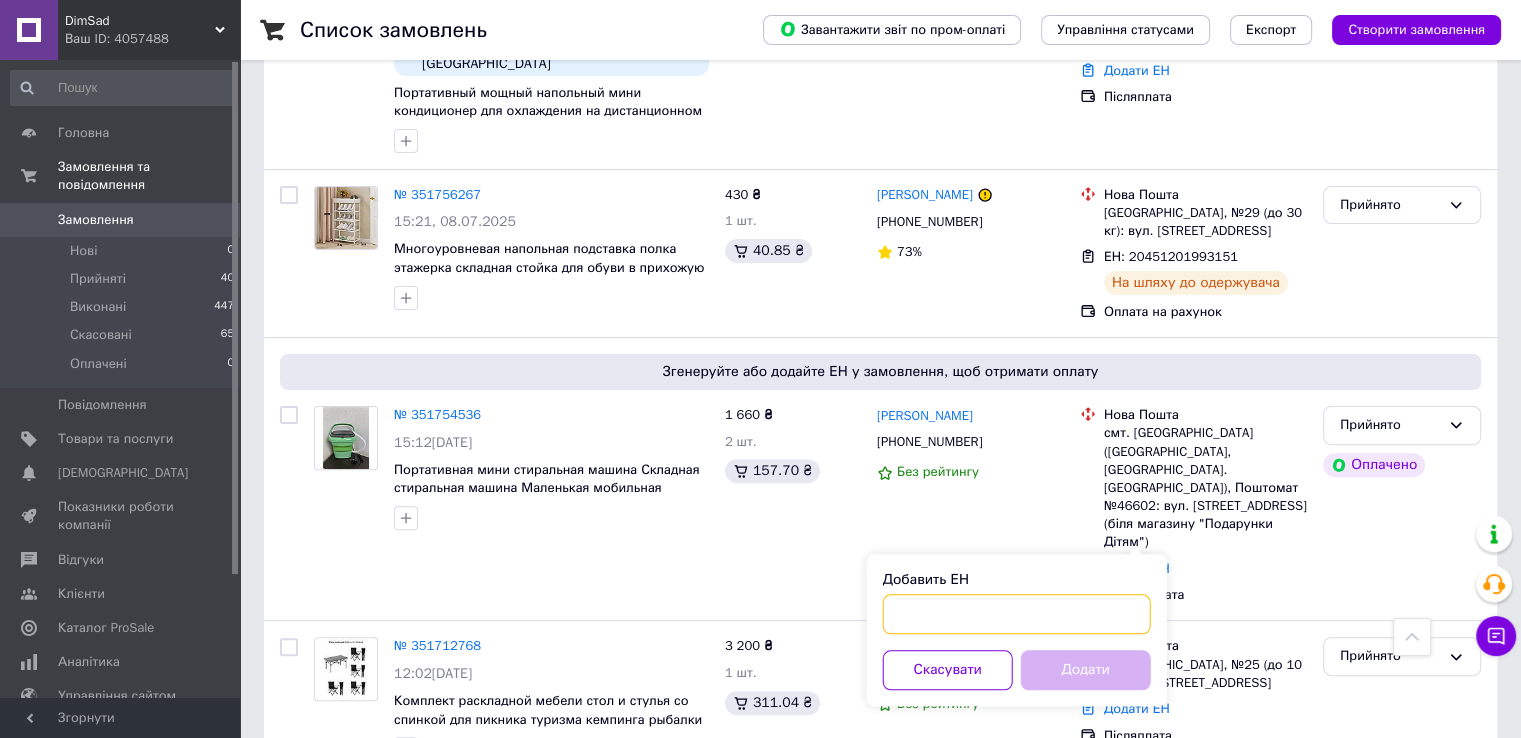 click on "Добавить ЕН" at bounding box center [1017, 614] 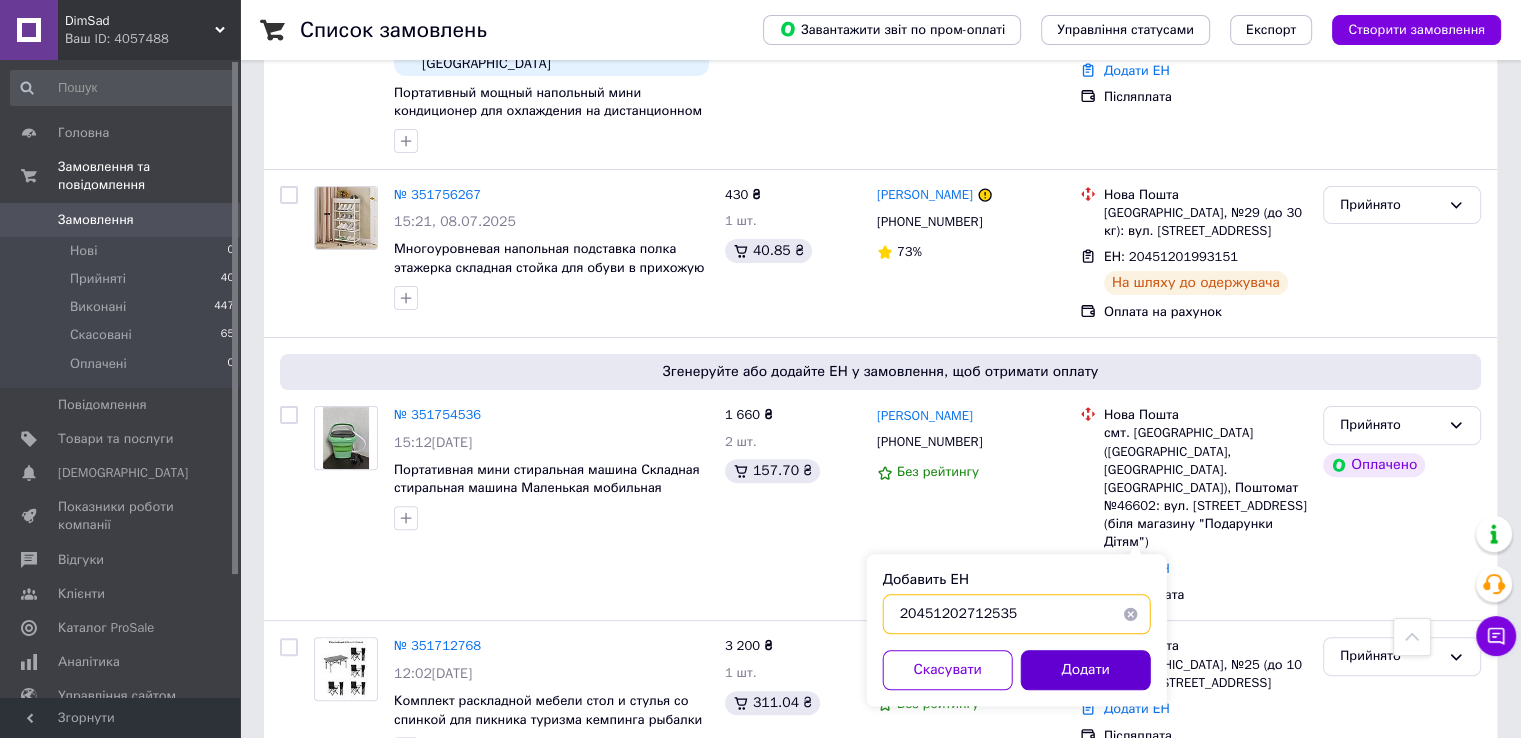 type on "20451202712535" 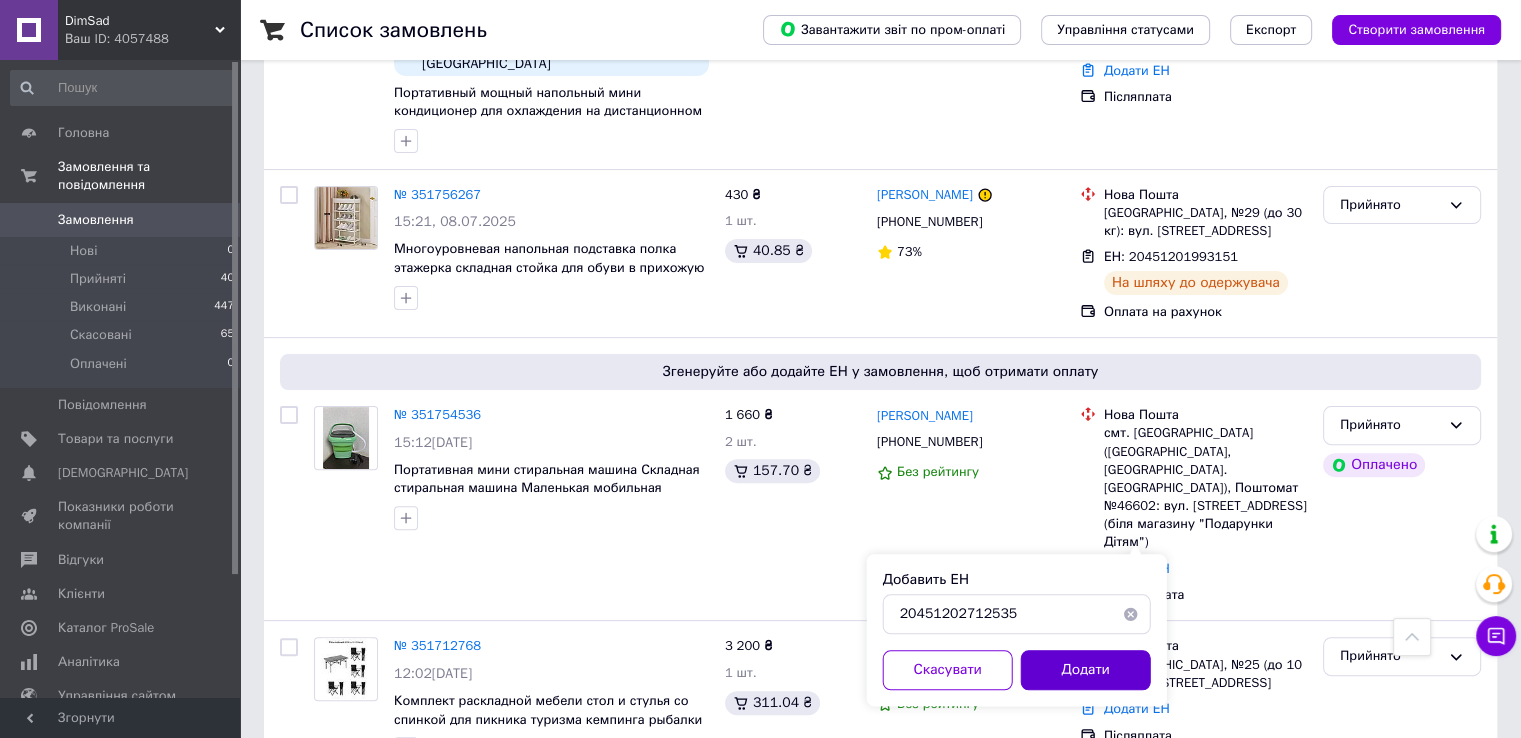 click on "Додати" at bounding box center [1086, 670] 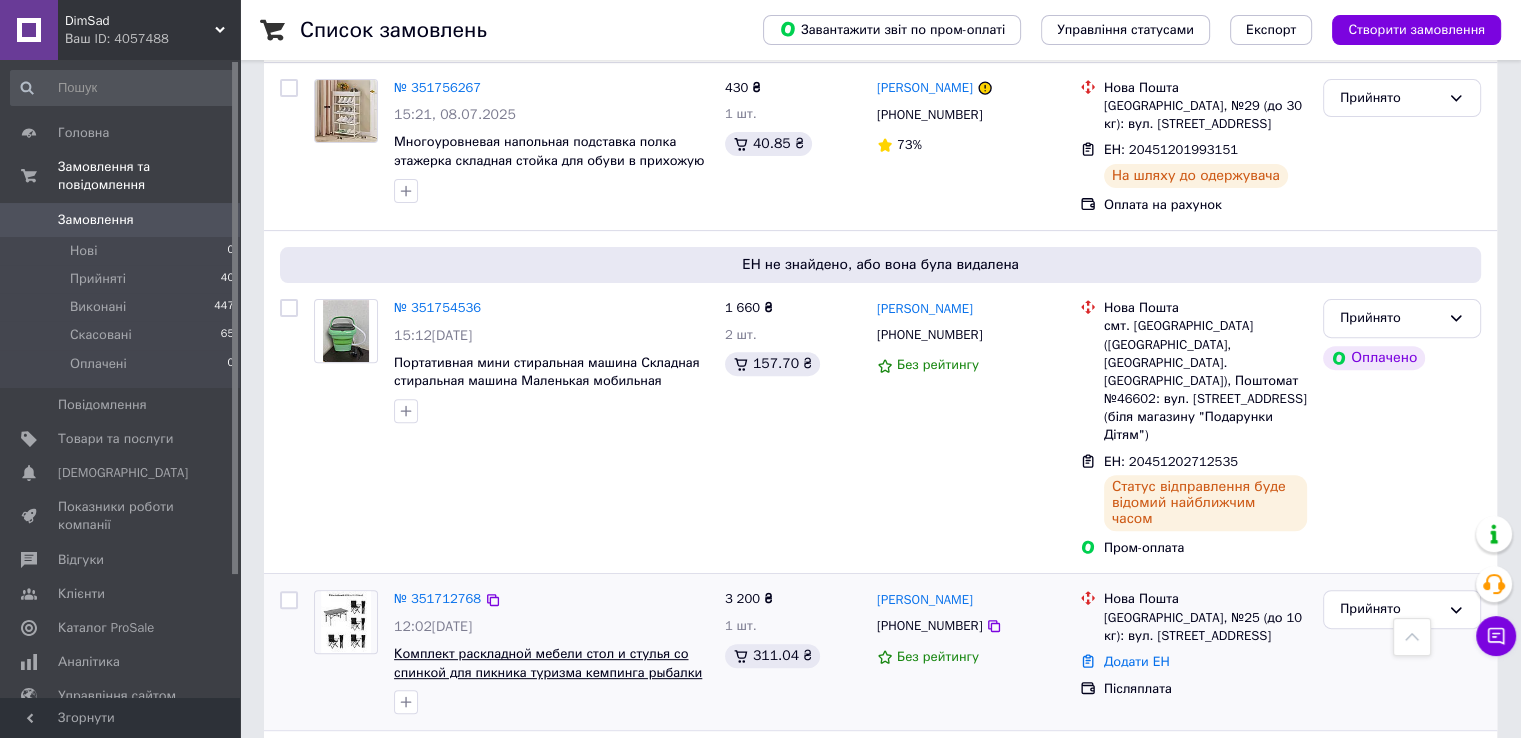 scroll, scrollTop: 921, scrollLeft: 0, axis: vertical 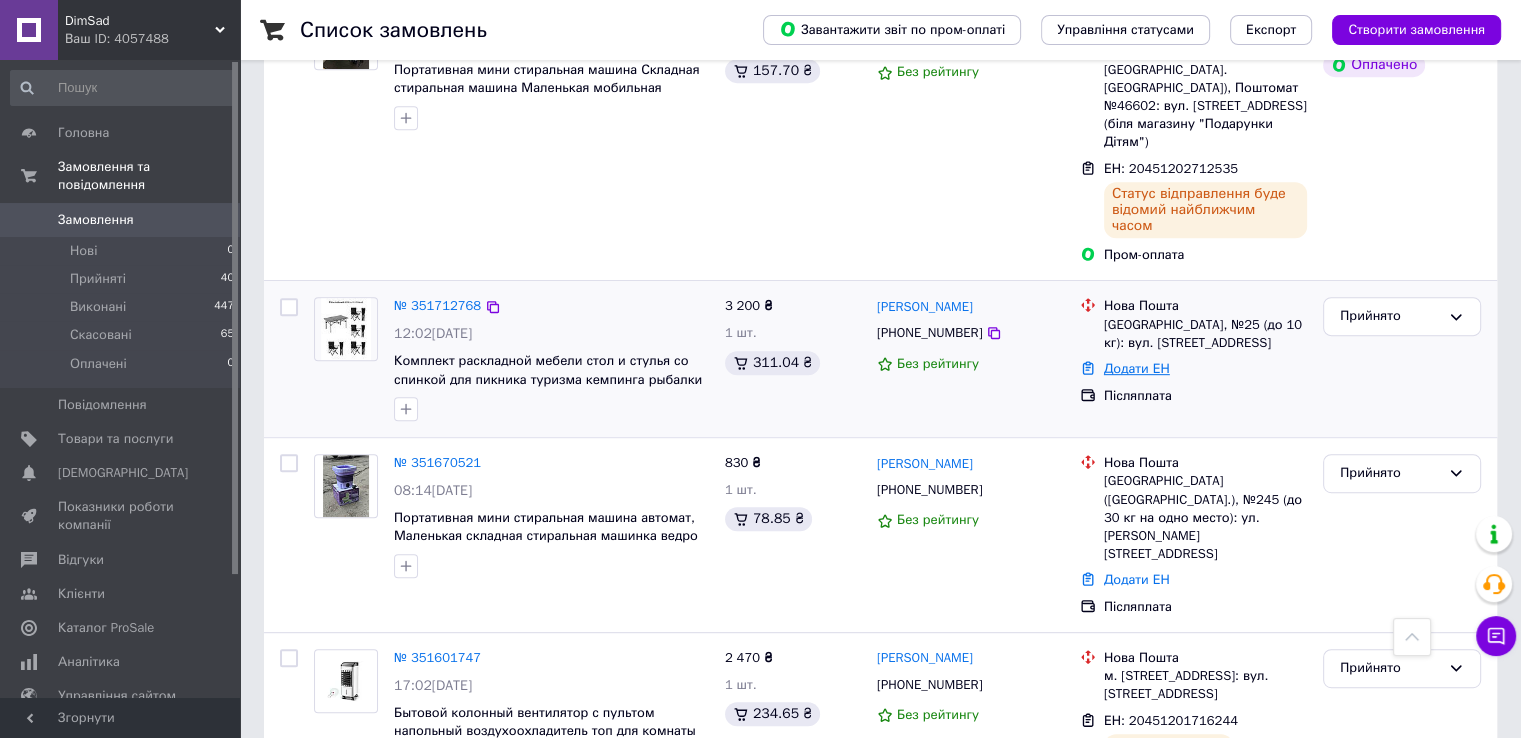click on "Додати ЕН" at bounding box center [1137, 368] 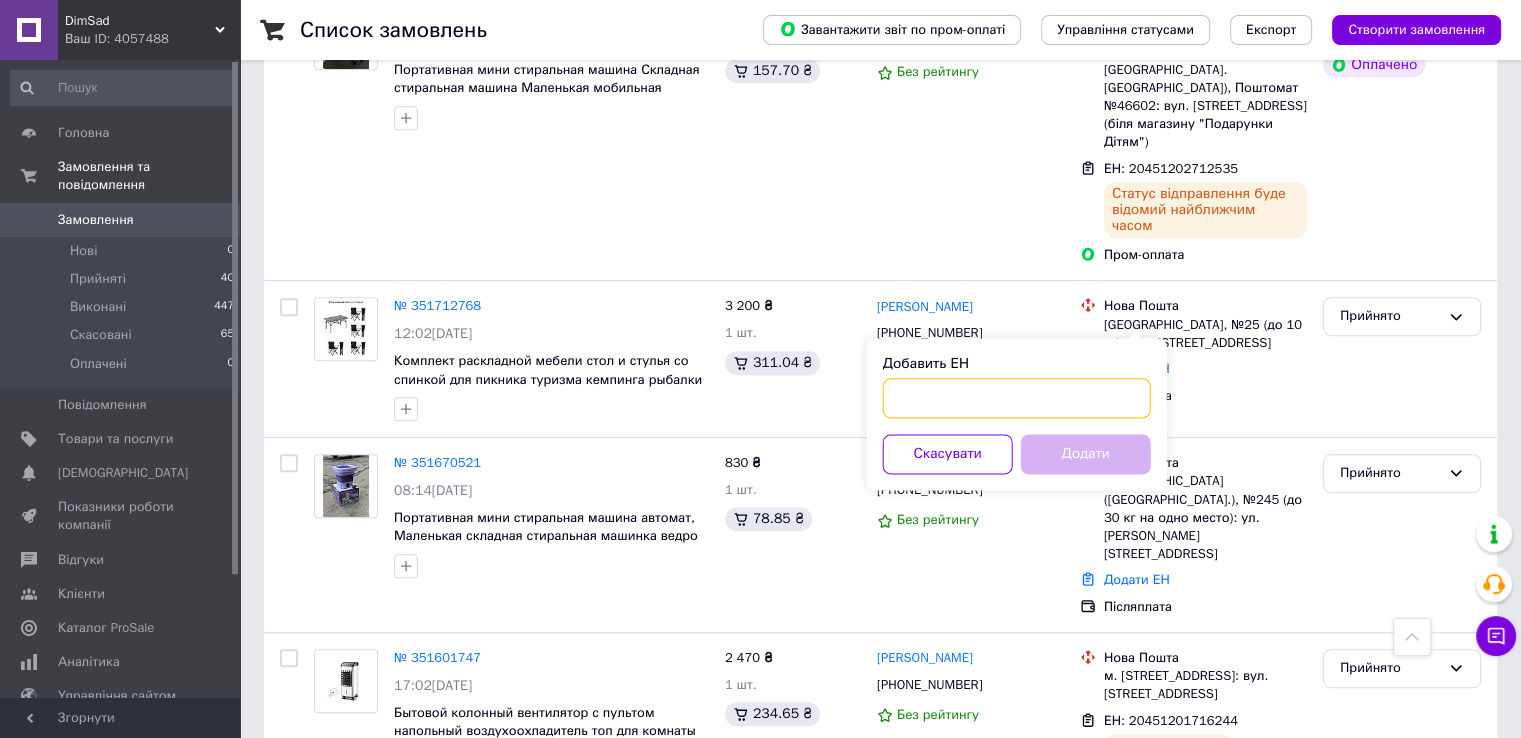 click on "Добавить ЕН" at bounding box center [1017, 398] 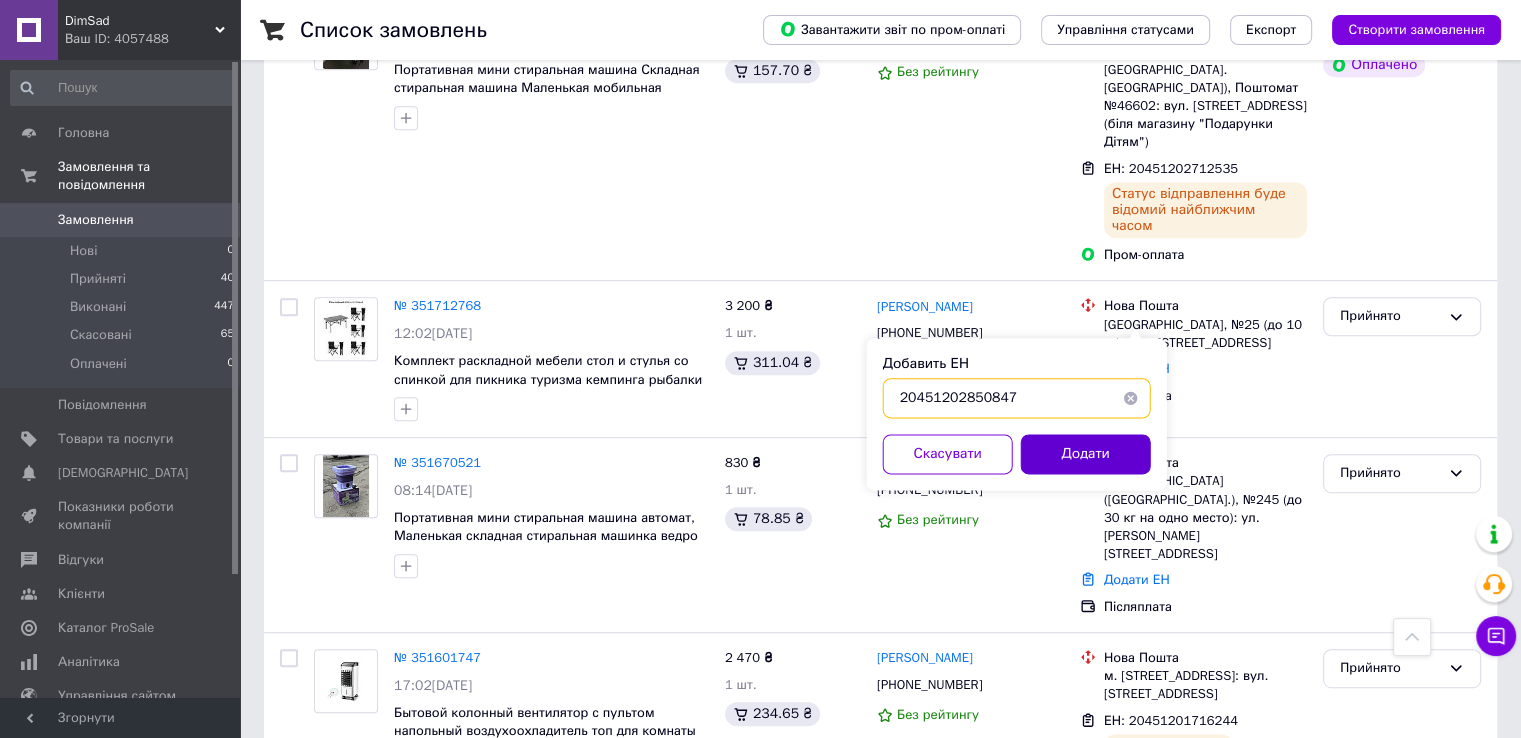 type on "20451202850847" 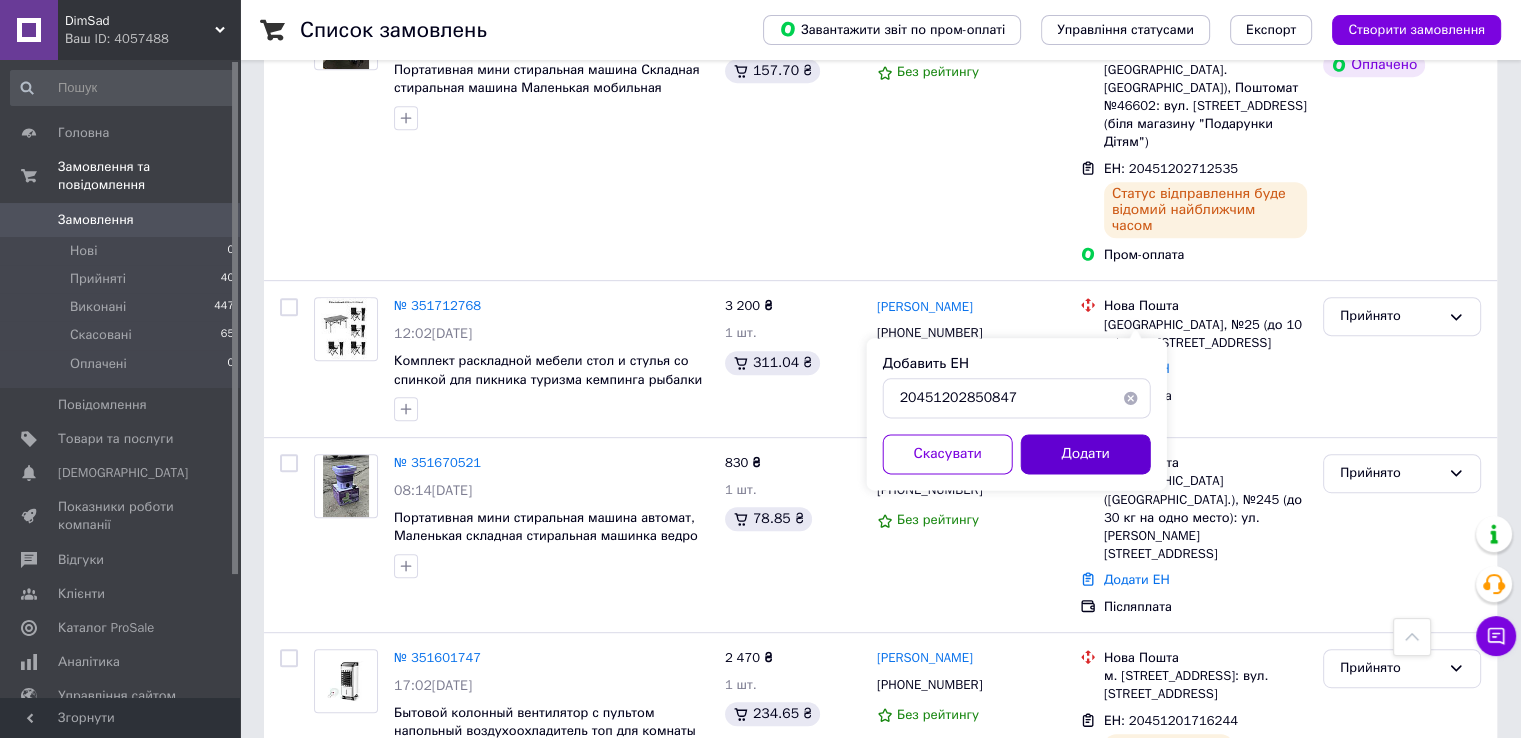 click on "Додати" at bounding box center [1086, 454] 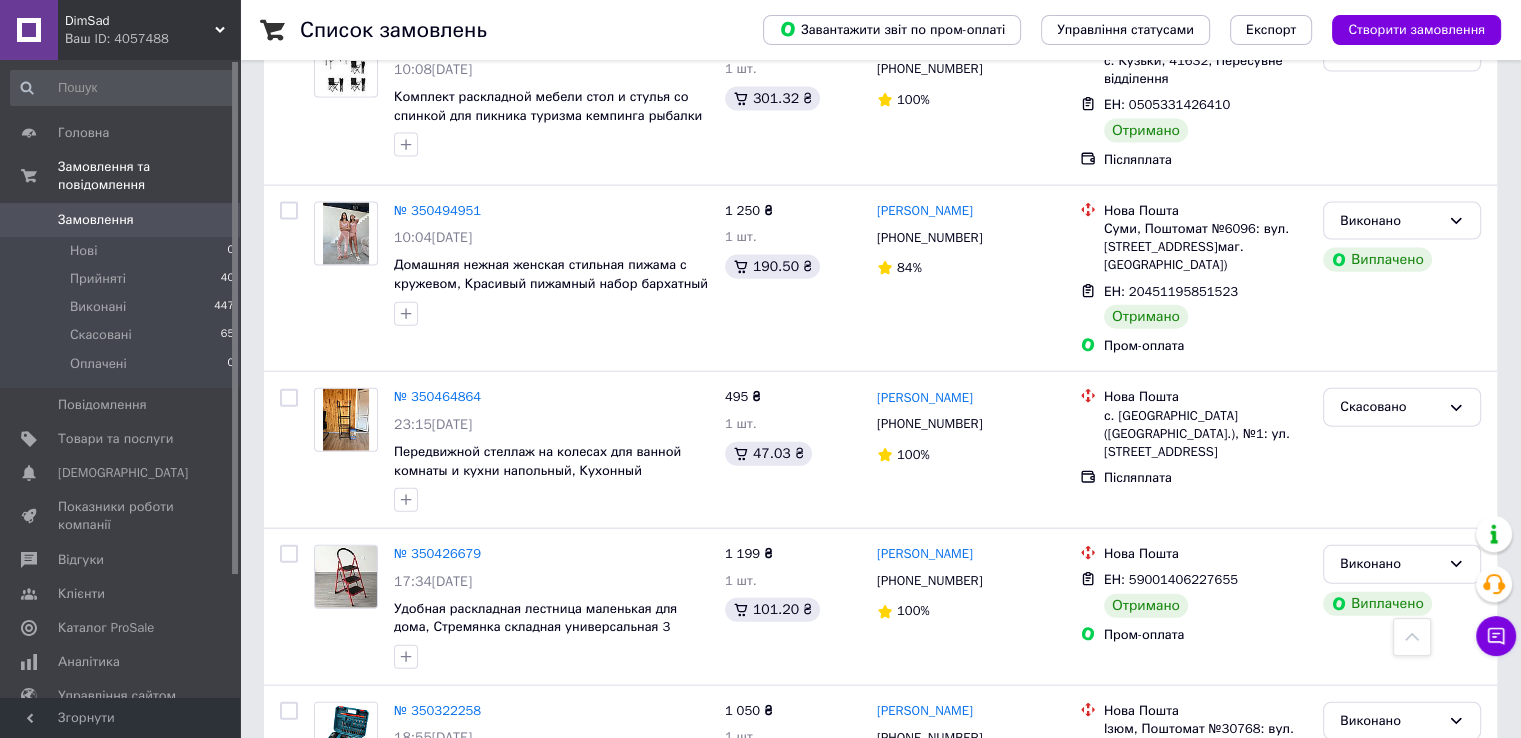 scroll, scrollTop: 4532, scrollLeft: 0, axis: vertical 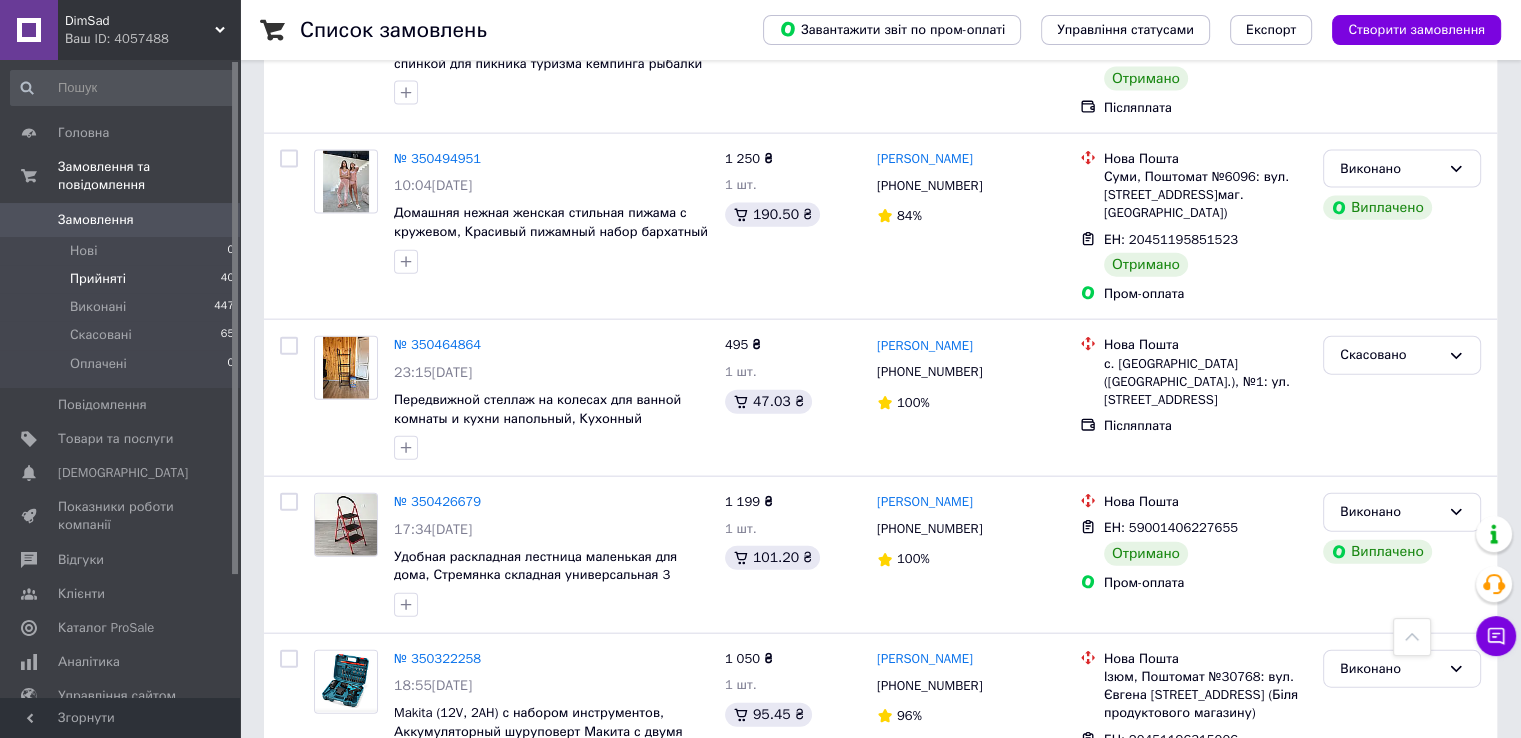 click on "Прийняті" at bounding box center (98, 279) 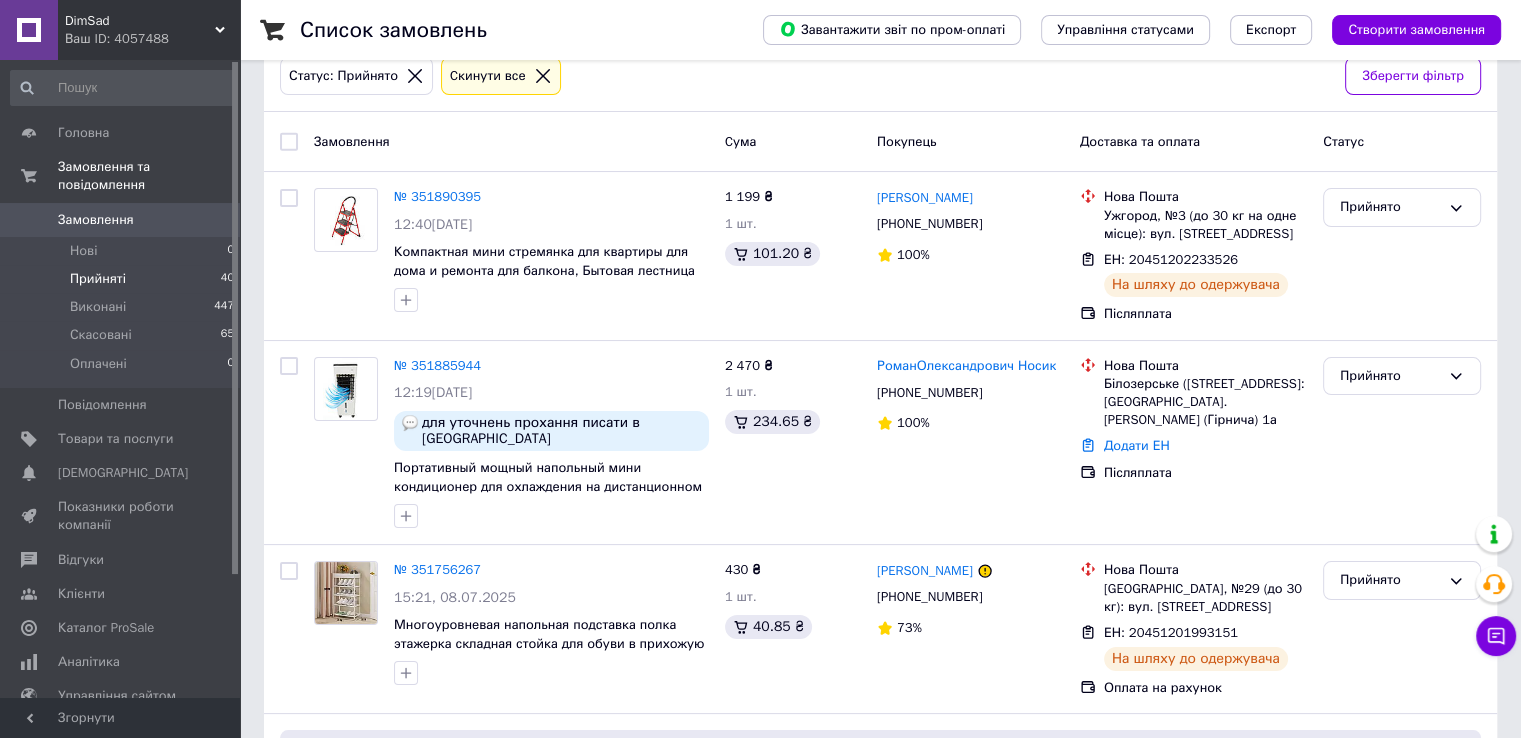 scroll, scrollTop: 300, scrollLeft: 0, axis: vertical 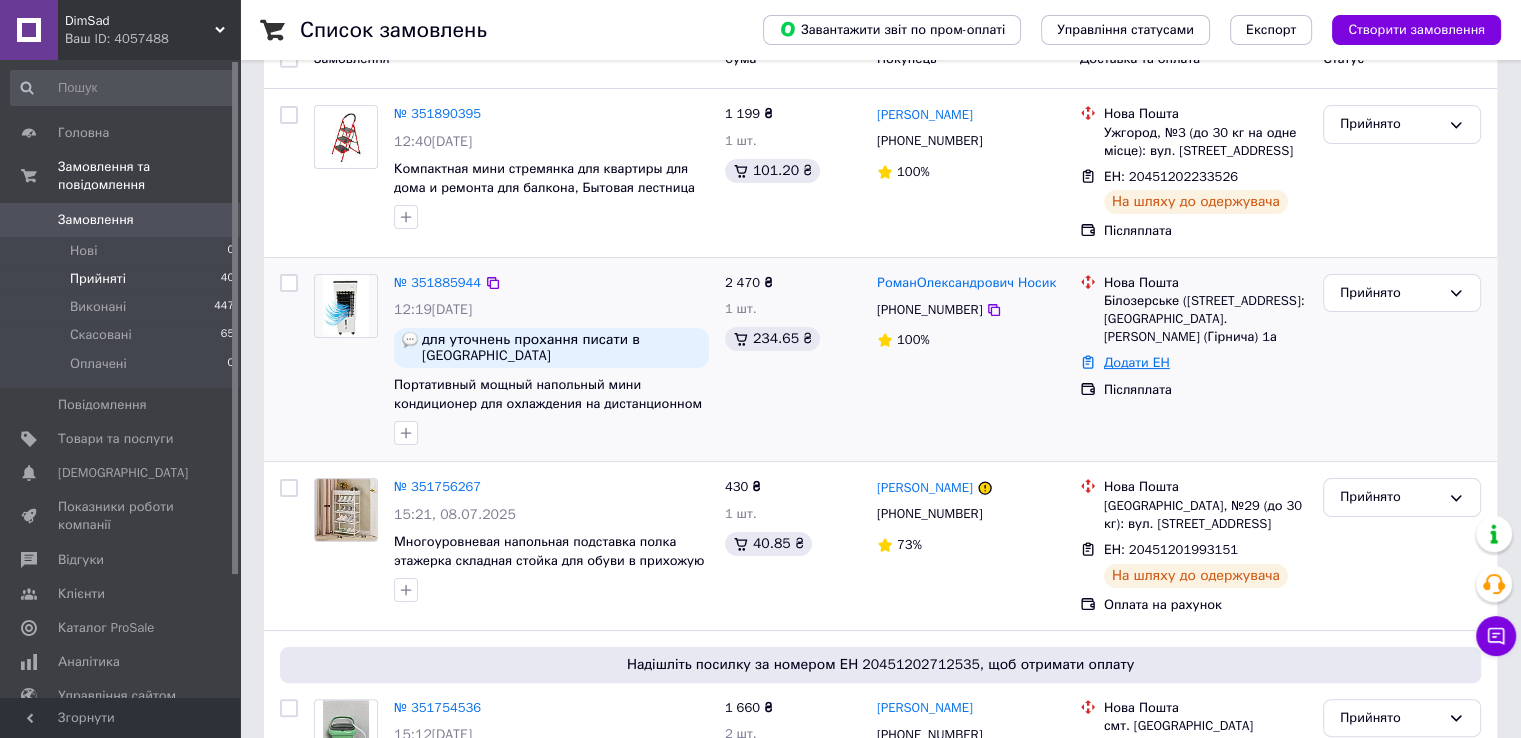 click on "Додати ЕН" at bounding box center (1137, 362) 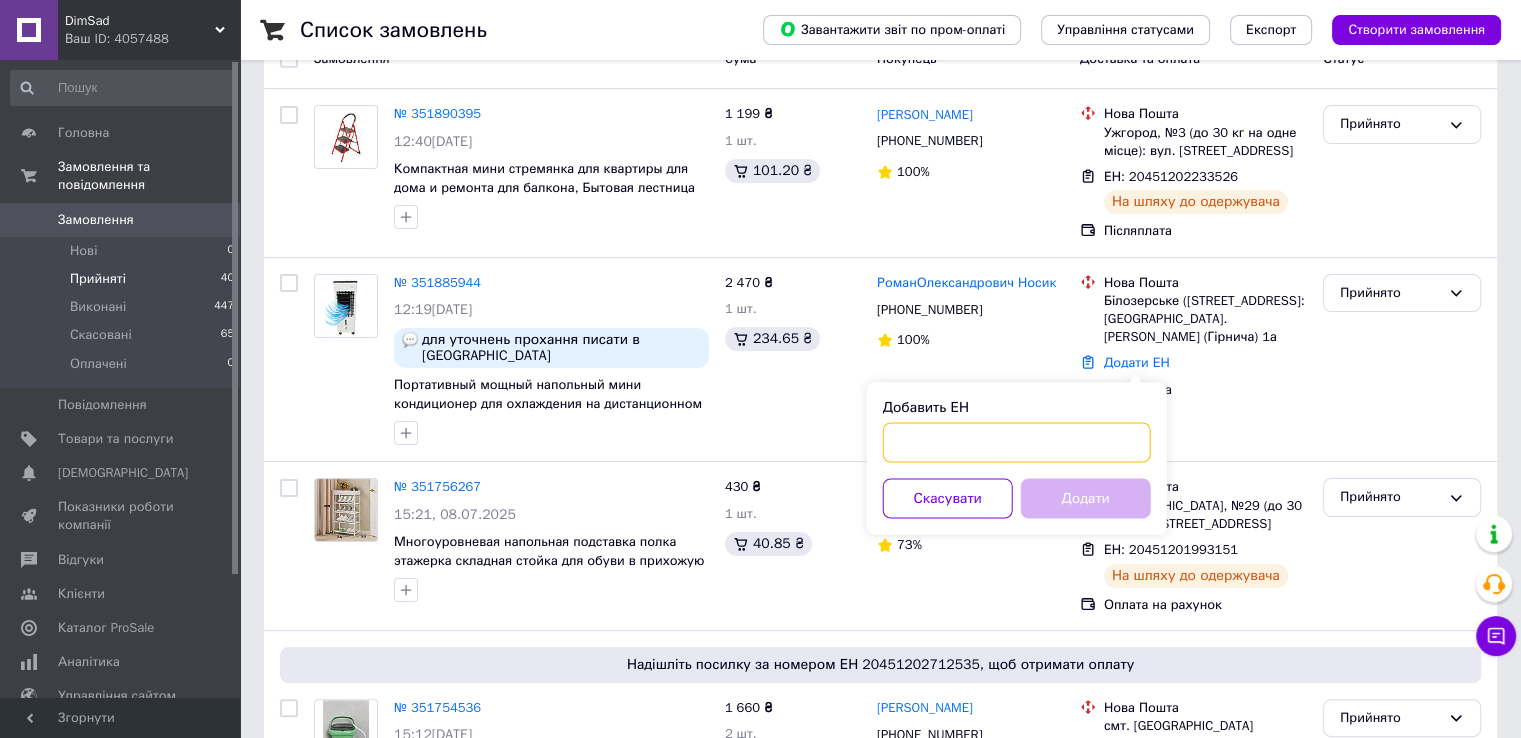 click on "Добавить ЕН" at bounding box center (1017, 442) 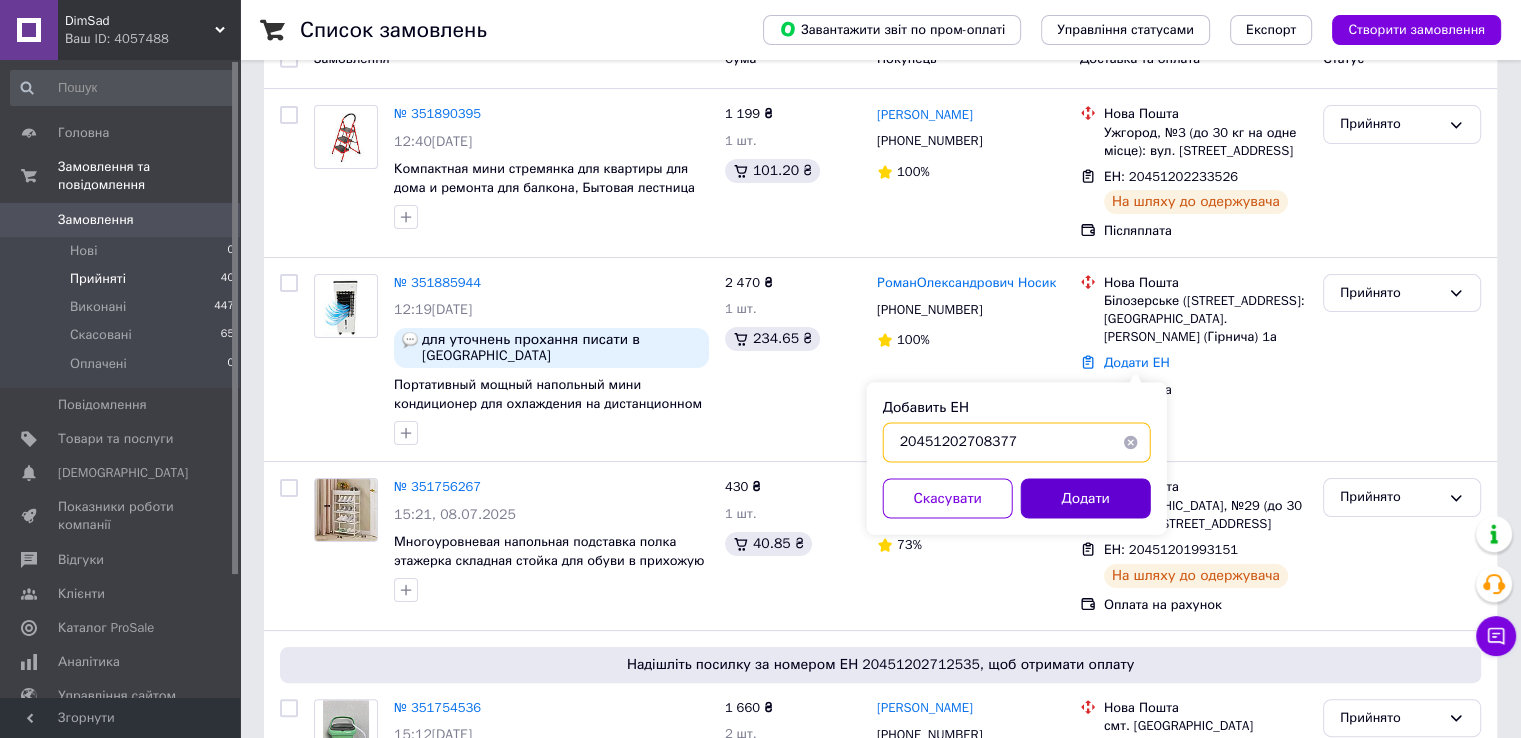 type on "20451202708377" 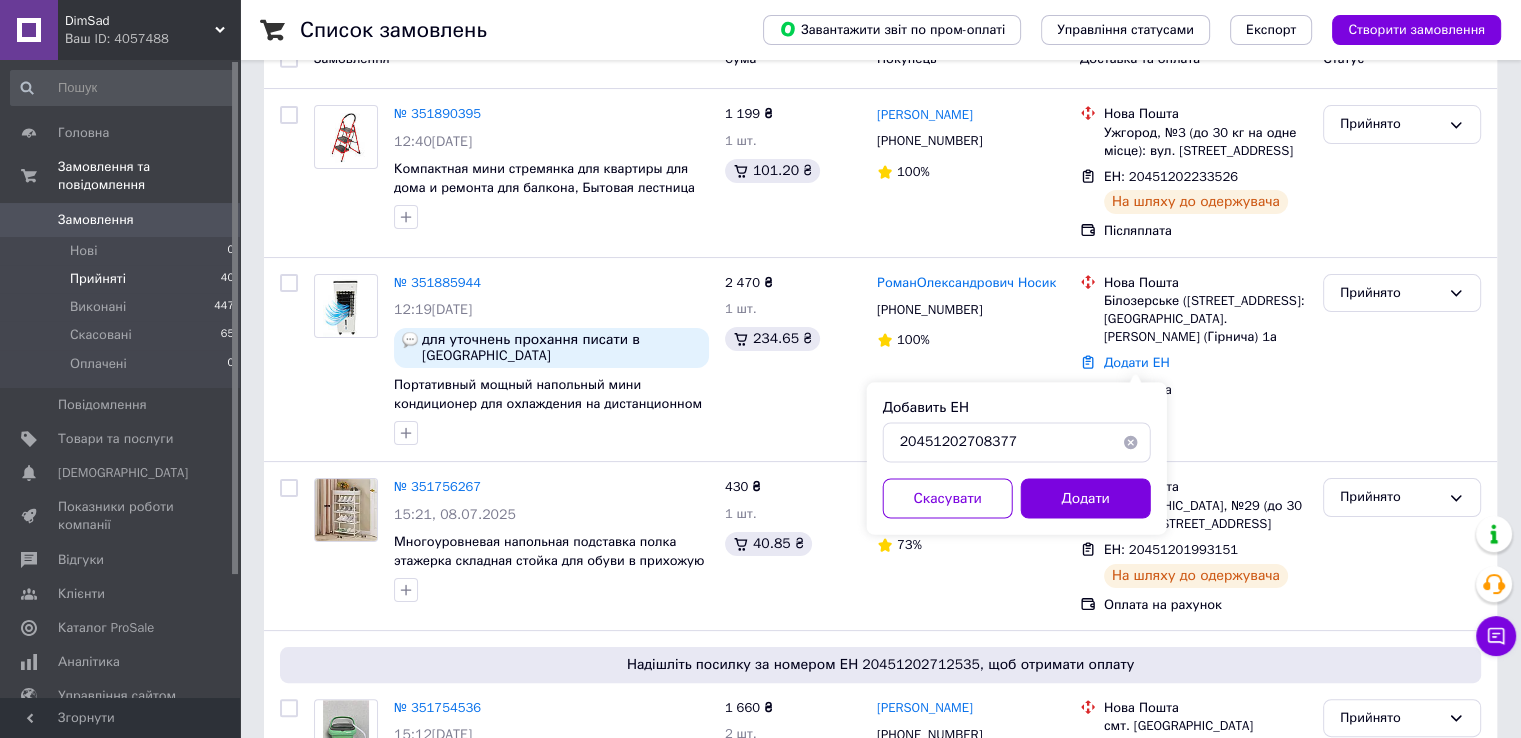 click on "Додати" at bounding box center [1086, 498] 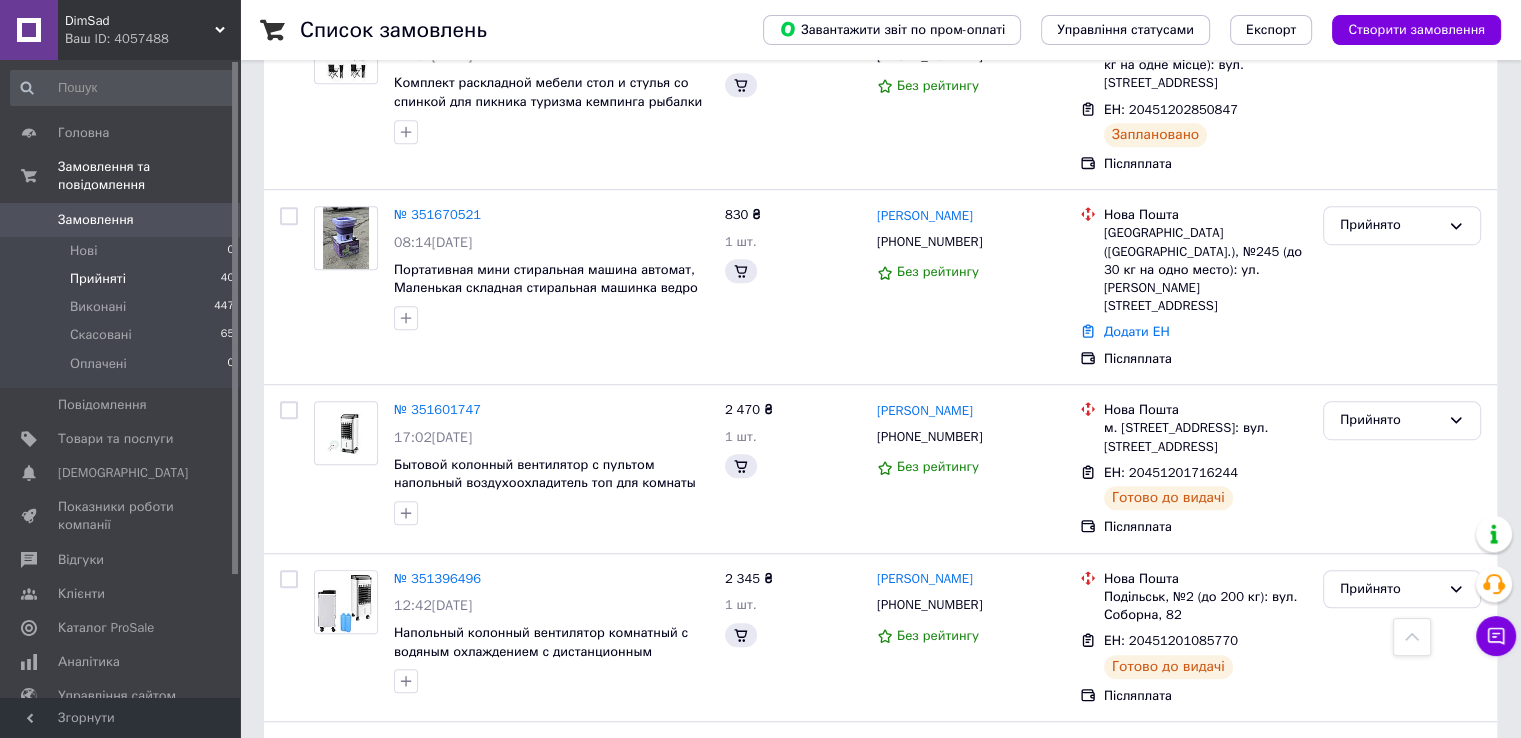 scroll, scrollTop: 1214, scrollLeft: 0, axis: vertical 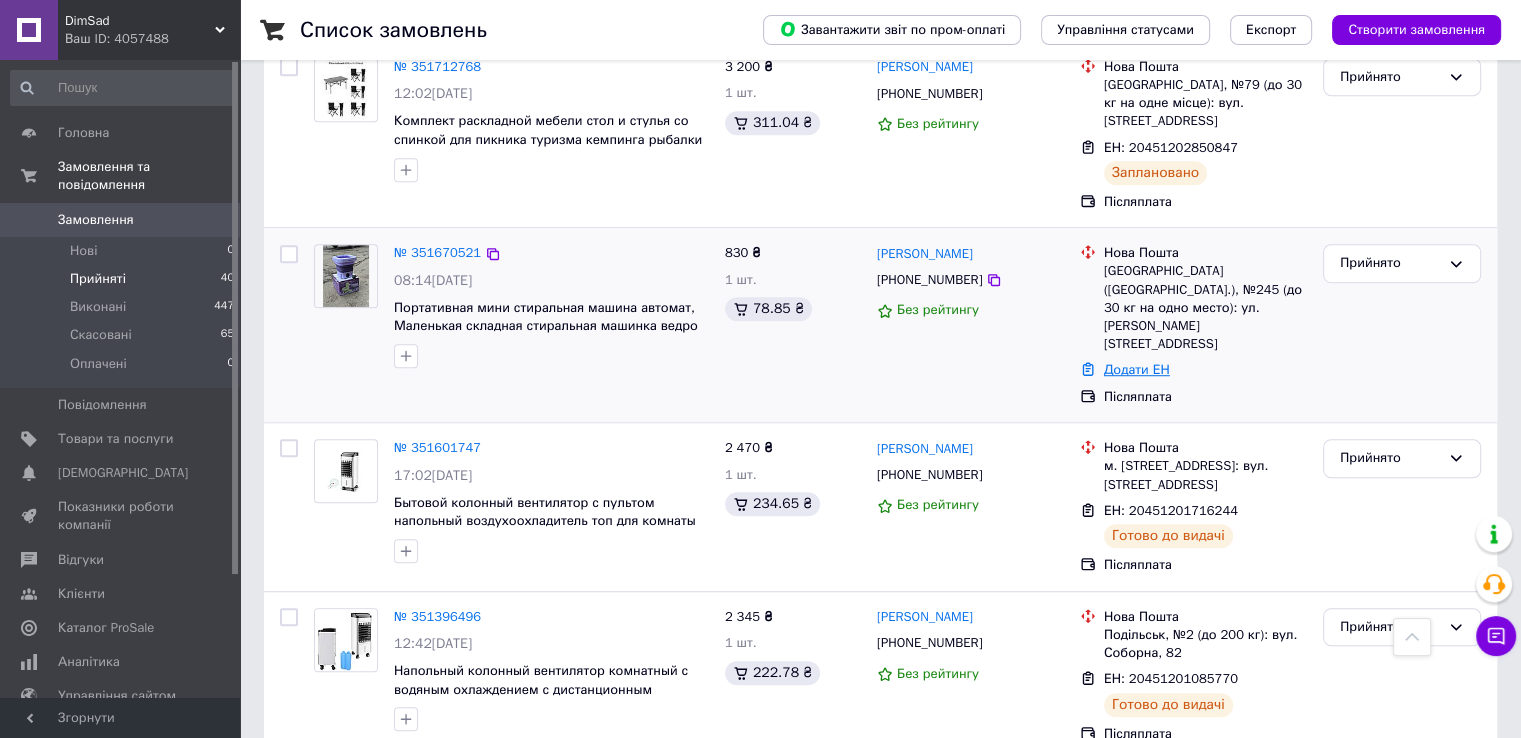 click on "Додати ЕН" at bounding box center (1137, 369) 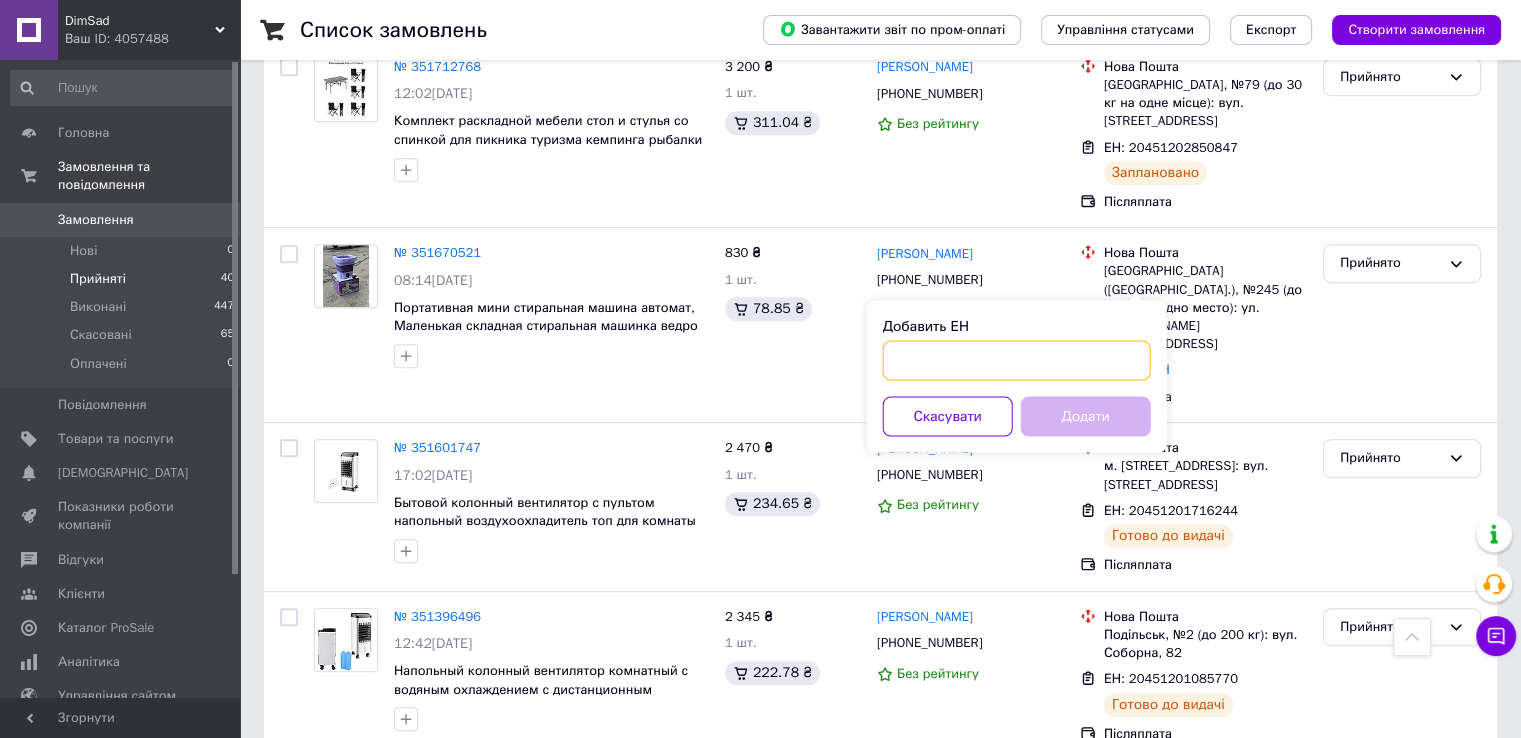click on "Добавить ЕН" at bounding box center [1017, 360] 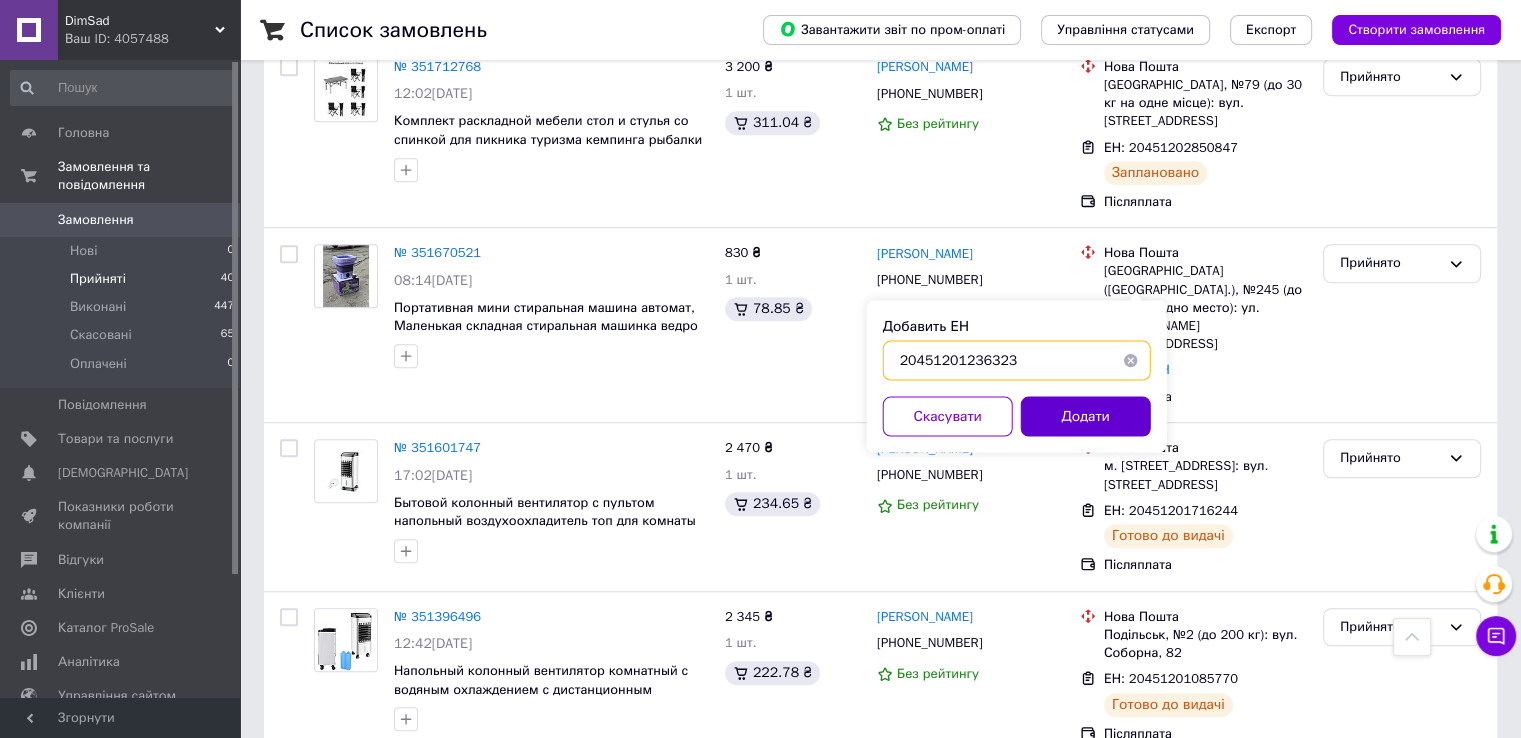 type on "20451201236323" 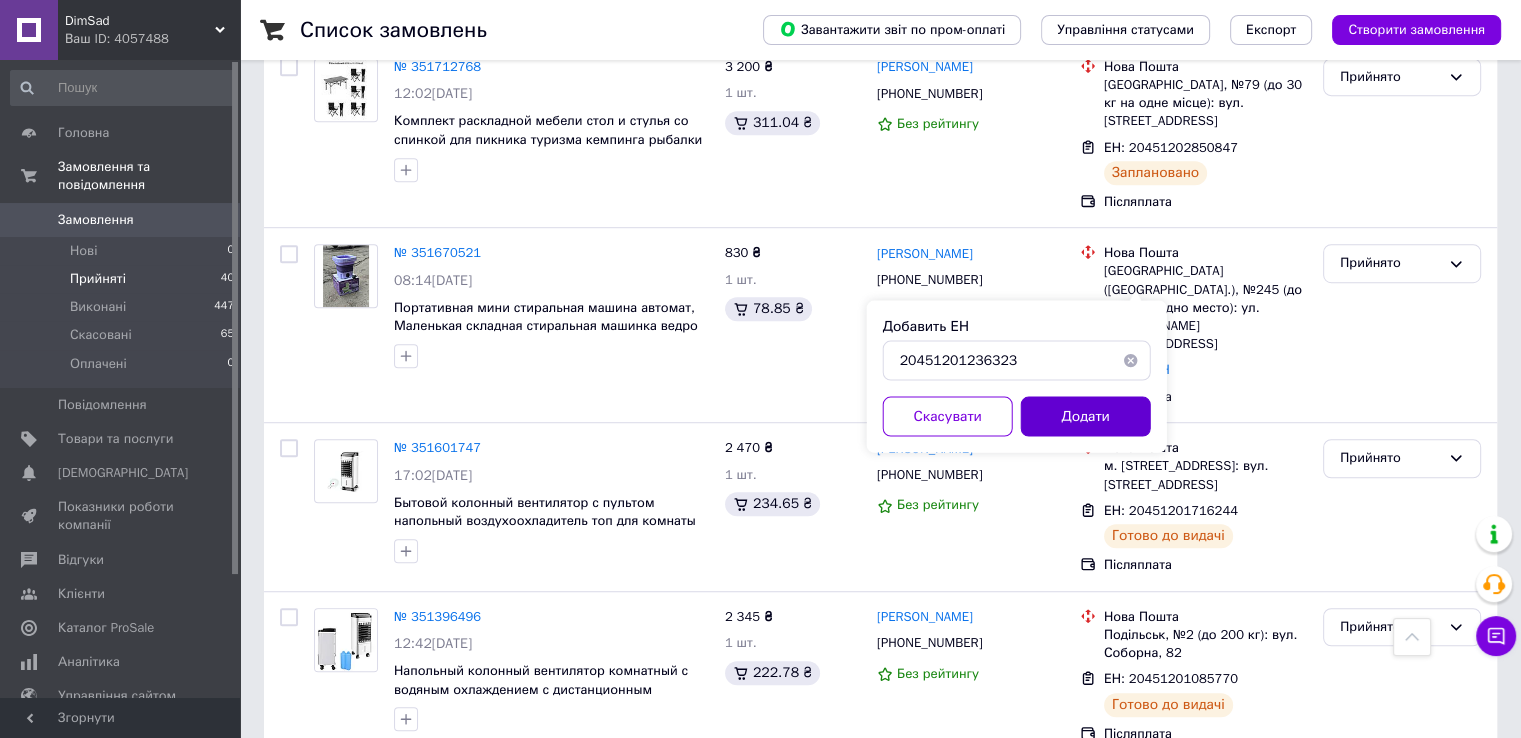 click on "Додати" at bounding box center (1086, 416) 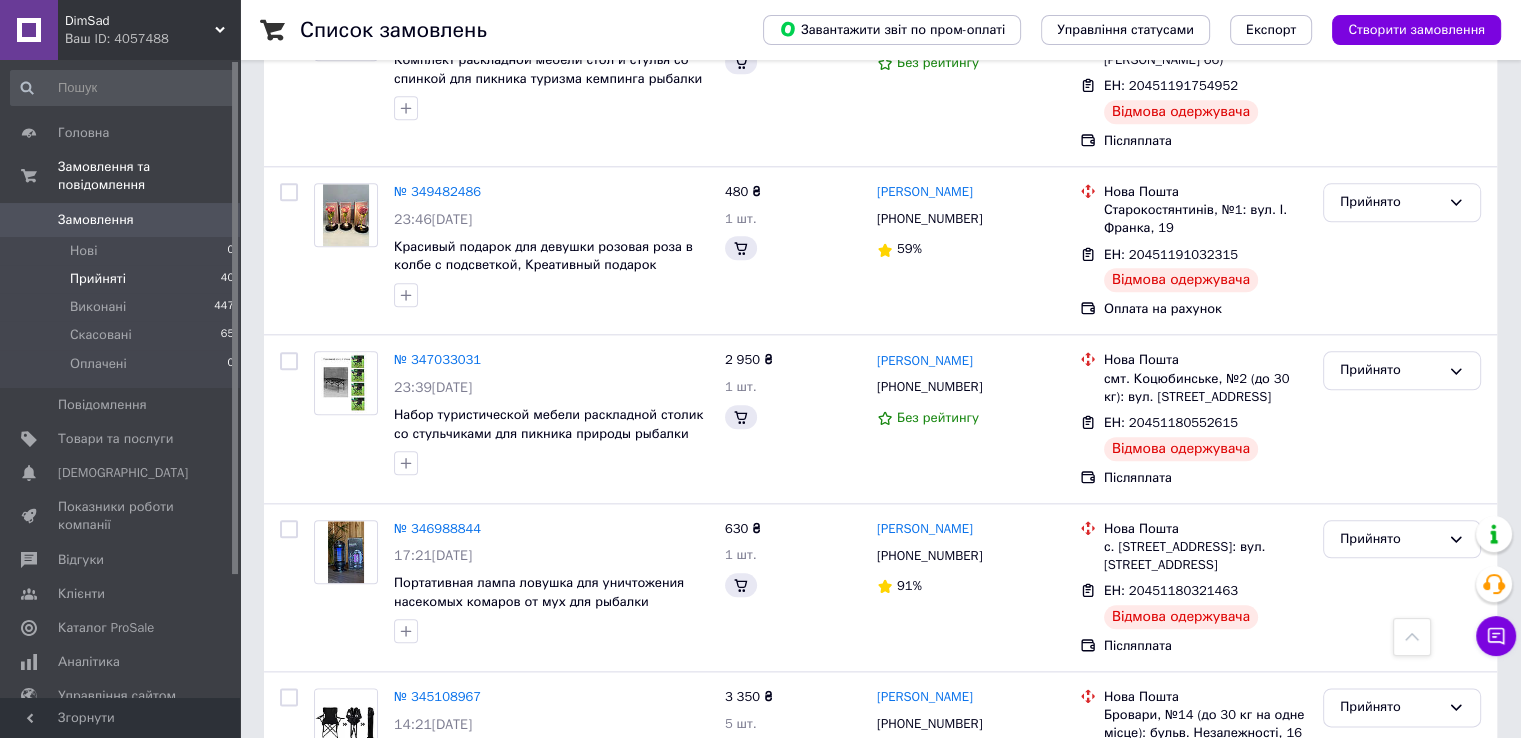 scroll, scrollTop: 2258, scrollLeft: 0, axis: vertical 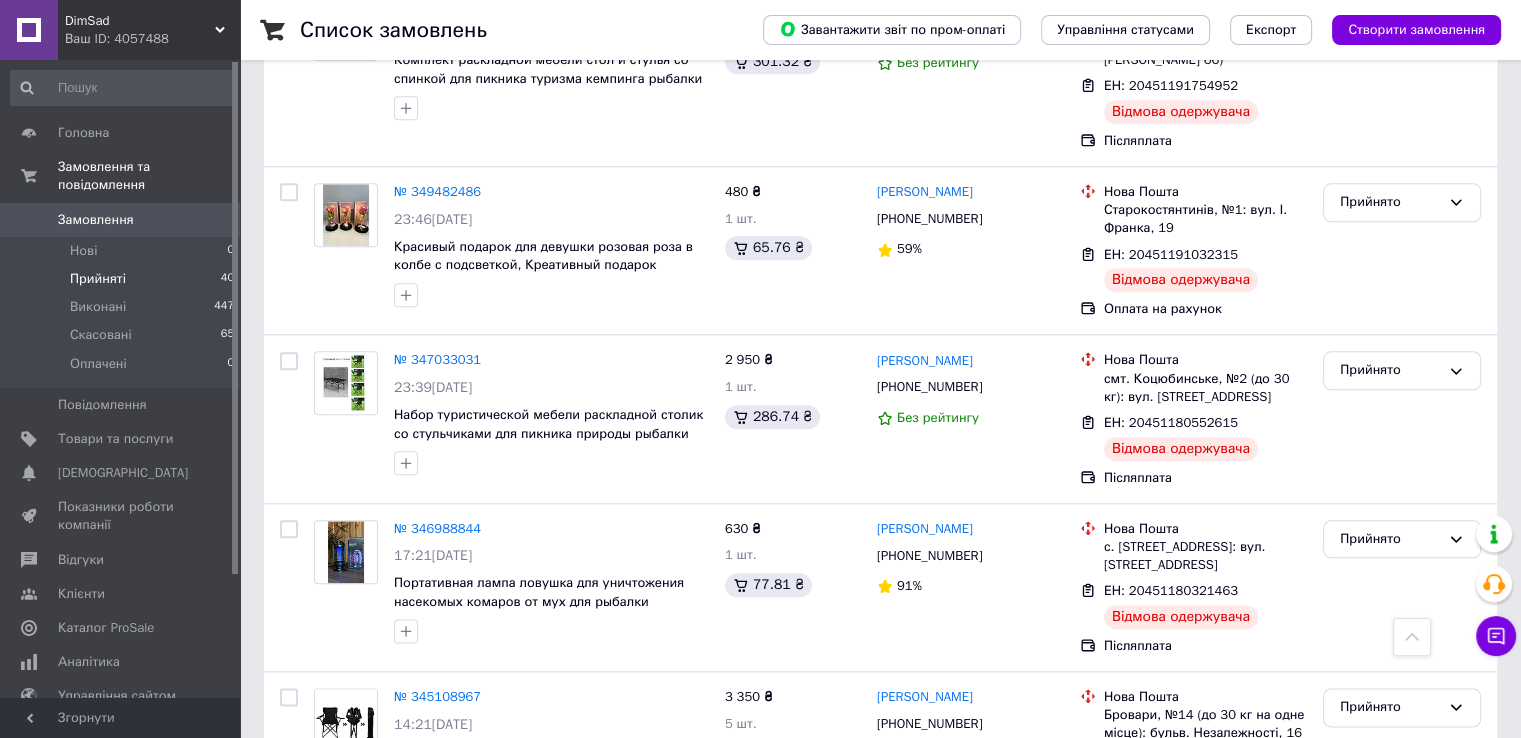 click on "Замовлення 0" at bounding box center [123, 220] 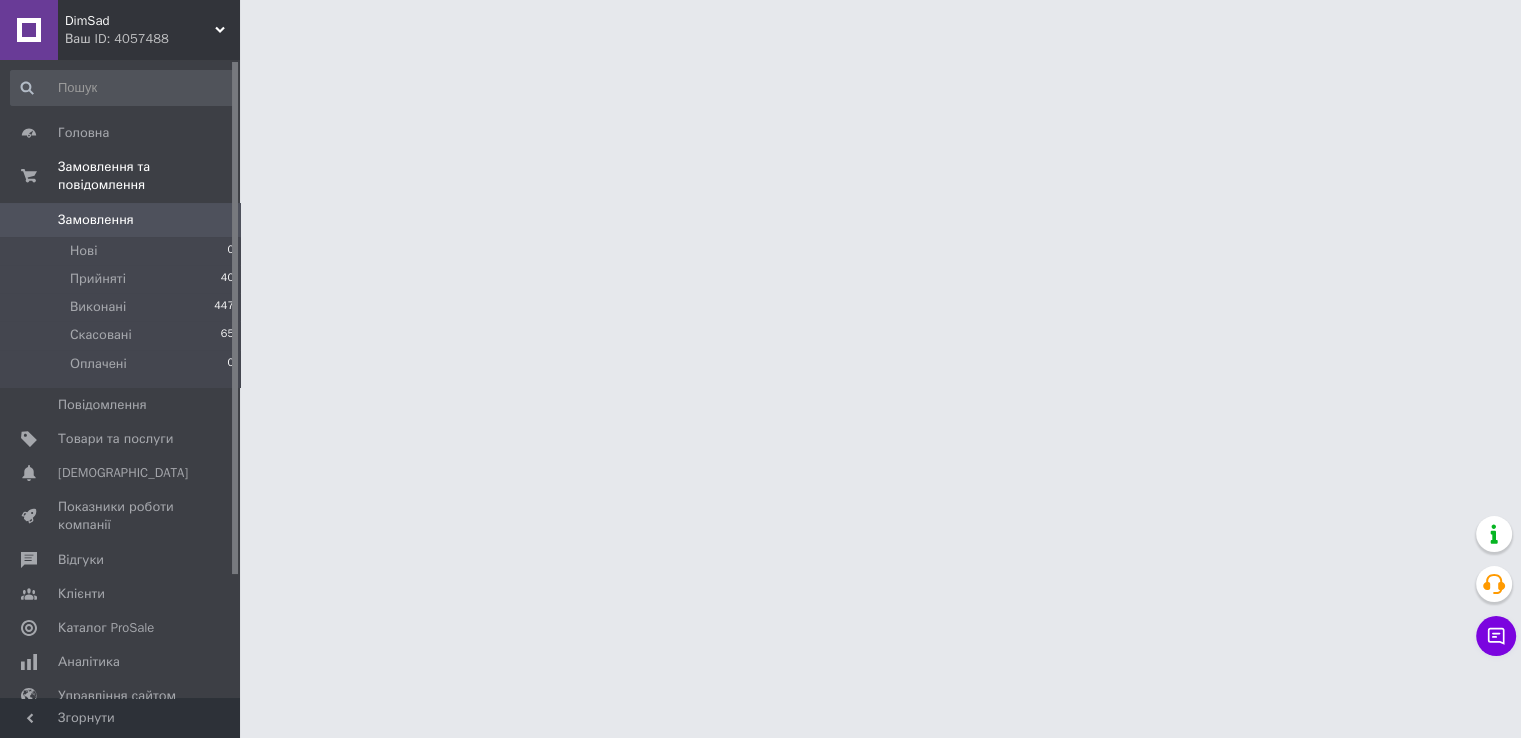 scroll, scrollTop: 0, scrollLeft: 0, axis: both 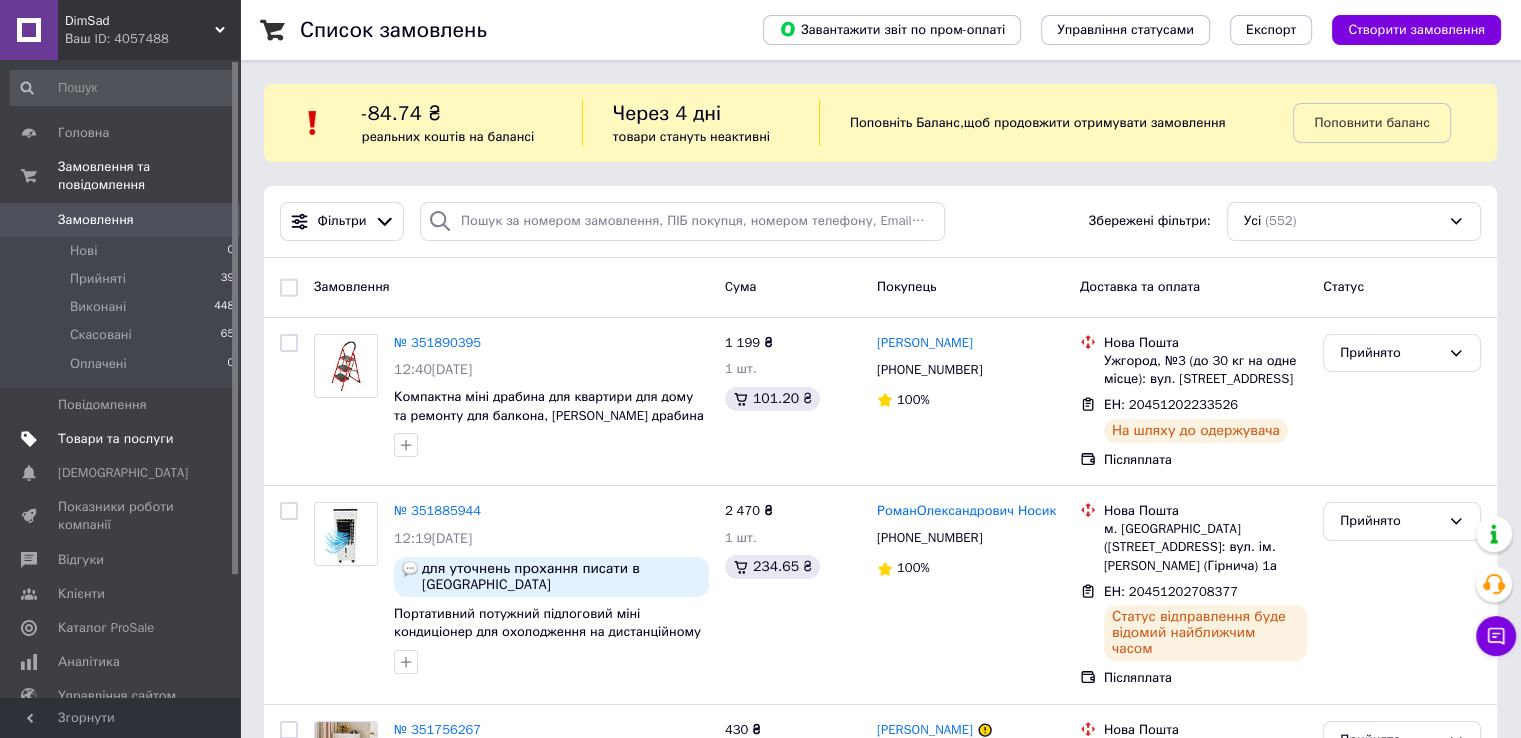 click on "Товари та послуги" at bounding box center (115, 439) 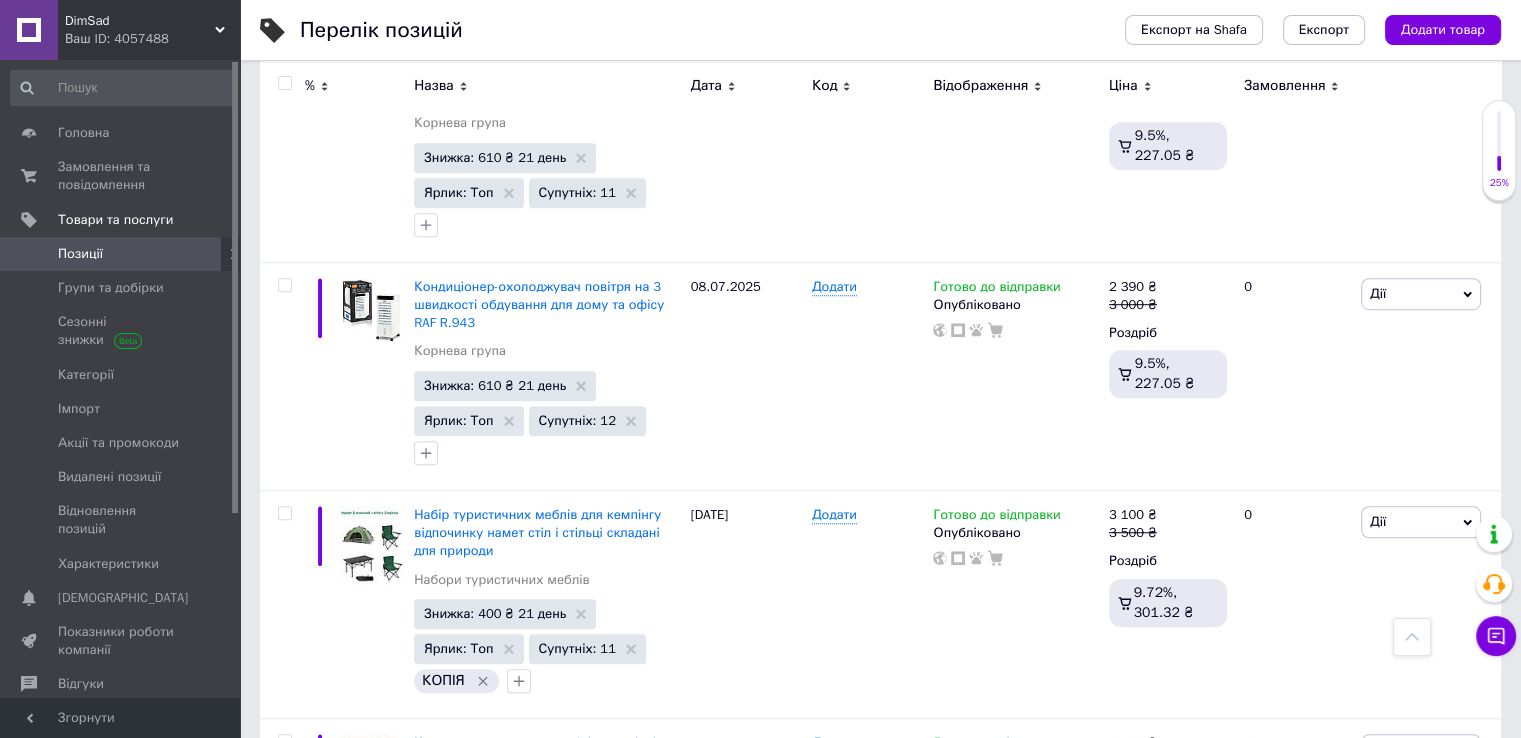scroll, scrollTop: 1300, scrollLeft: 0, axis: vertical 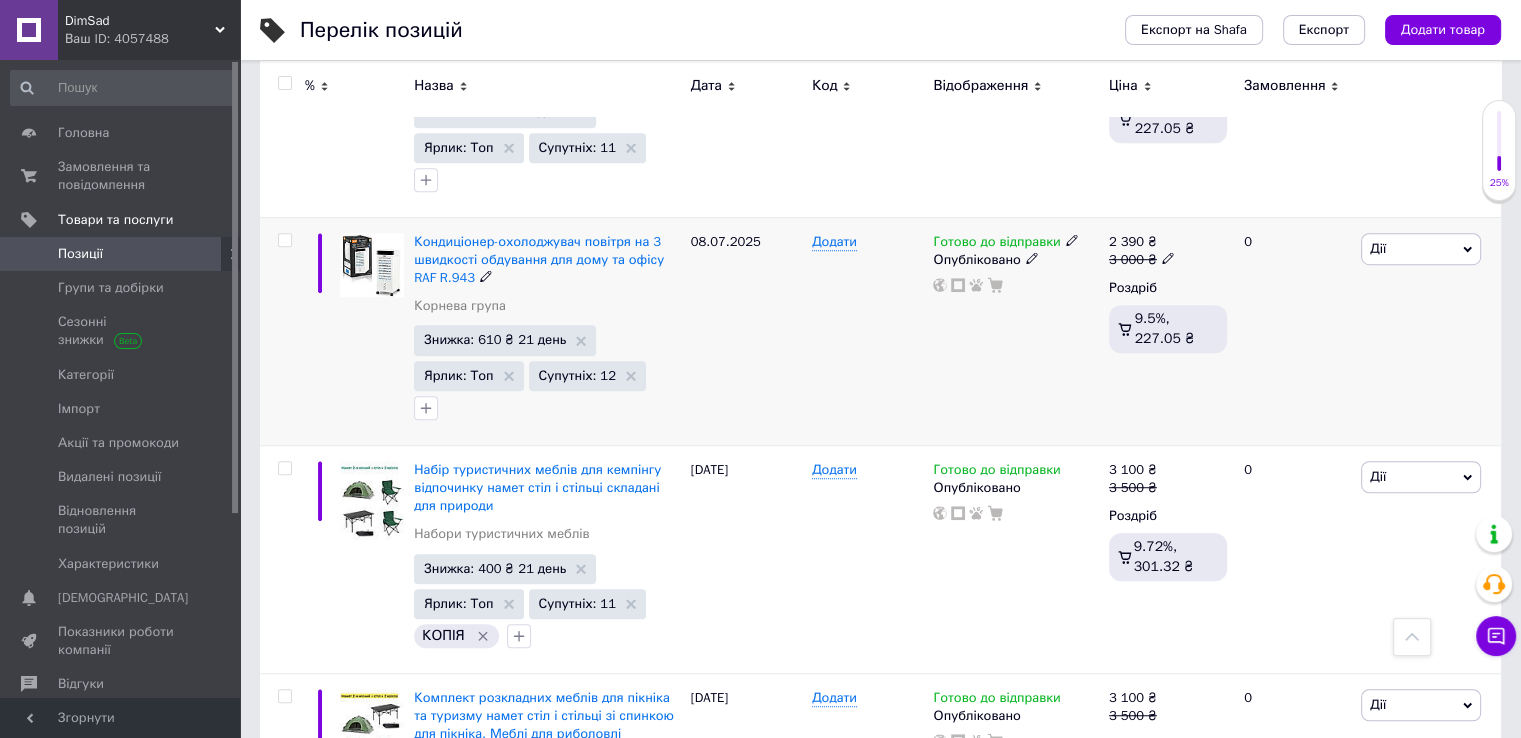 click at bounding box center (284, 240) 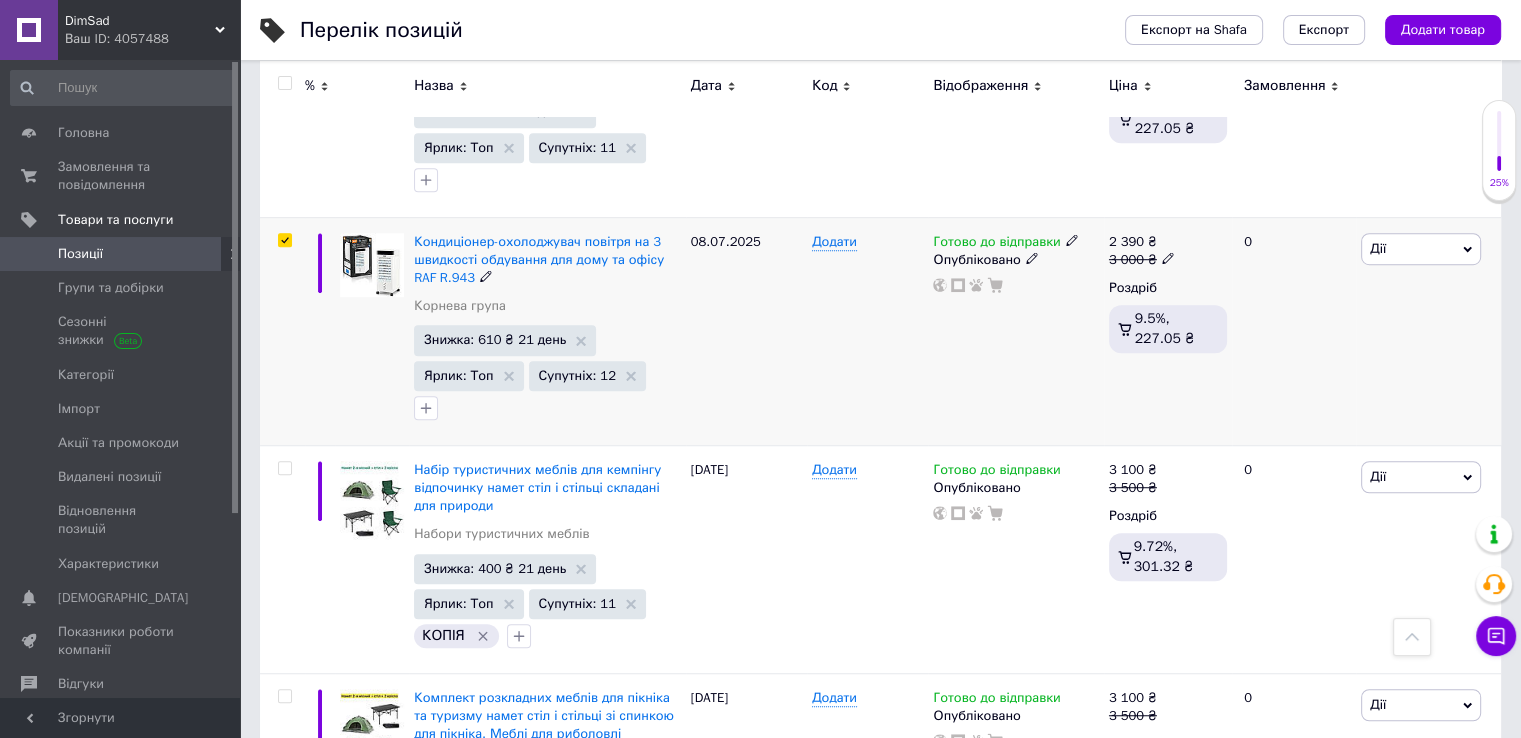 checkbox on "true" 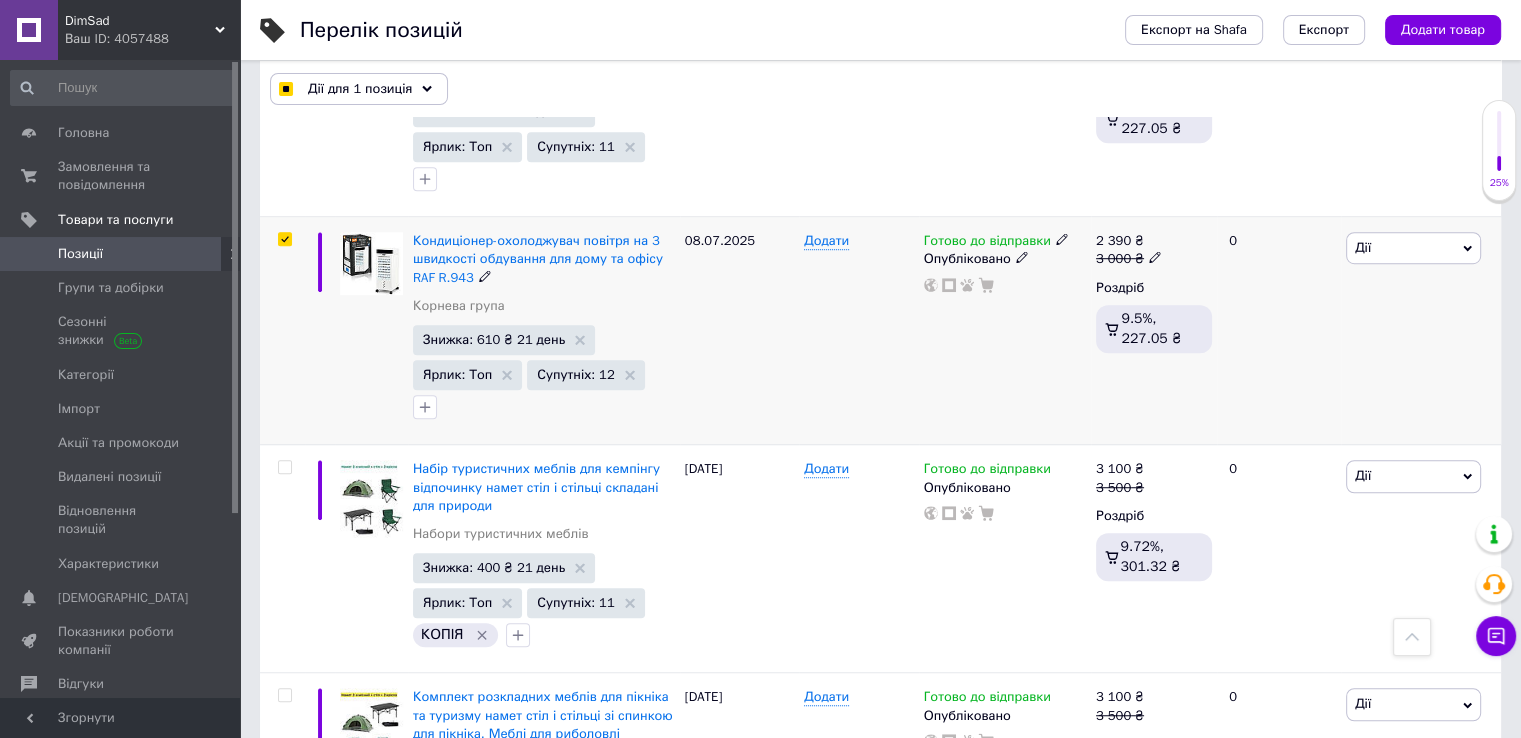 scroll, scrollTop: 1100, scrollLeft: 0, axis: vertical 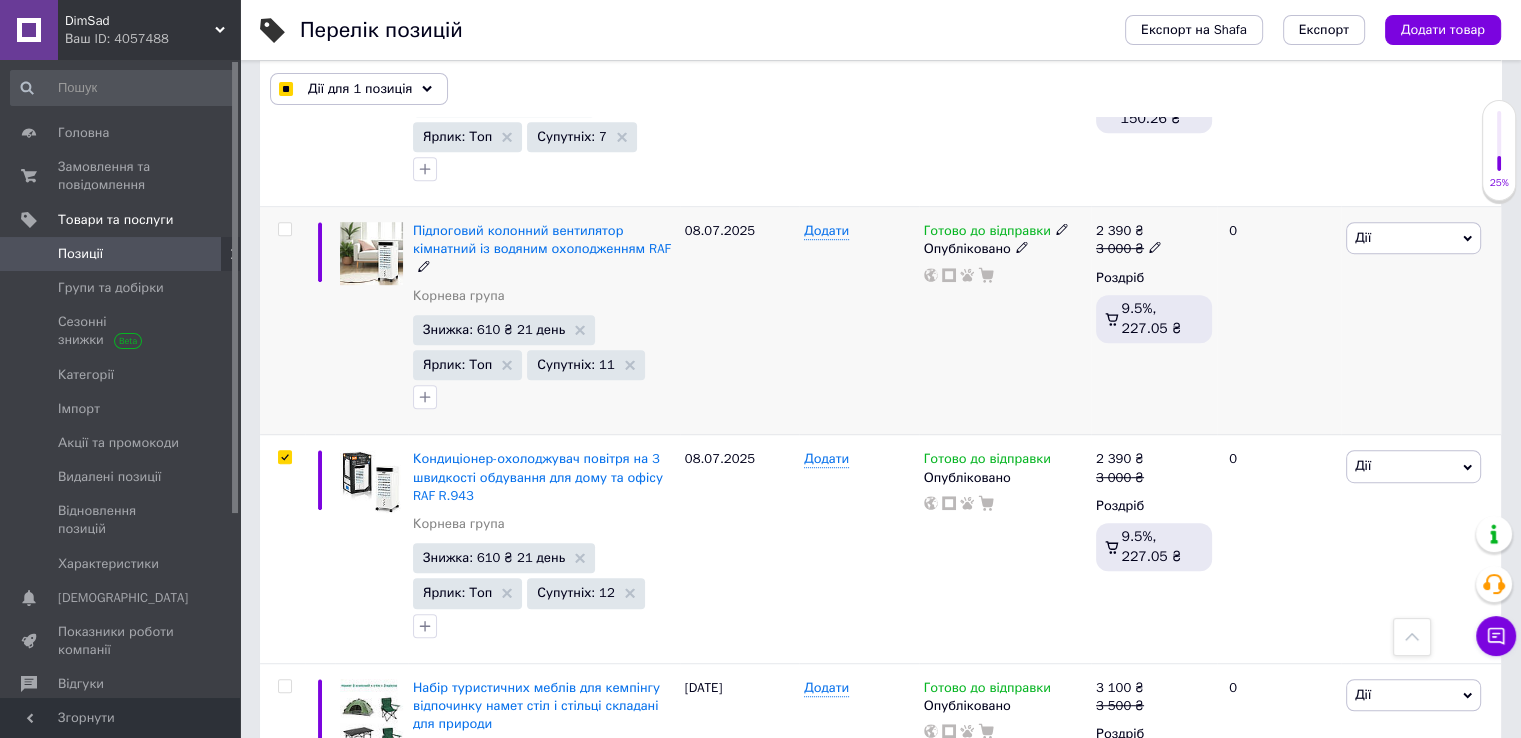 click at bounding box center [285, 229] 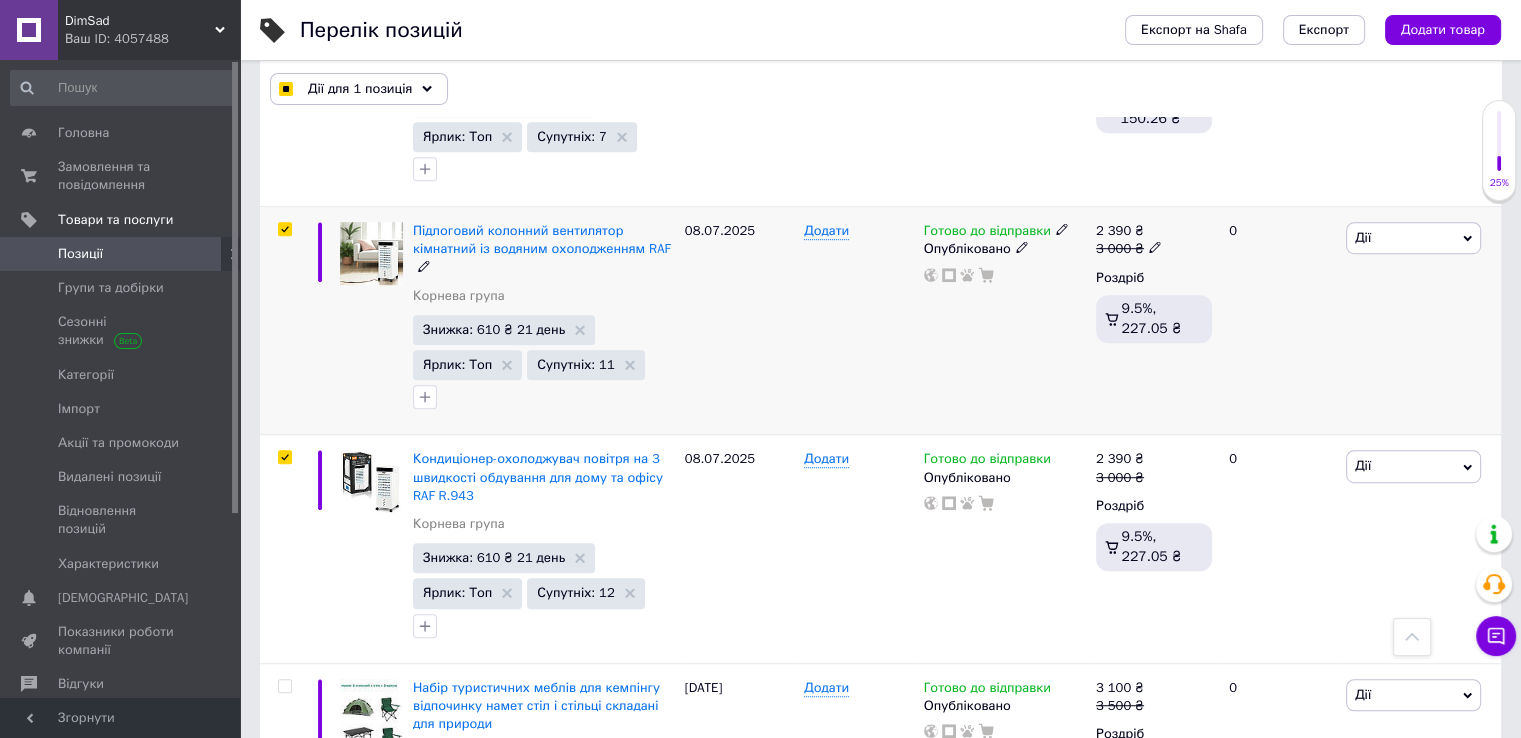 checkbox on "true" 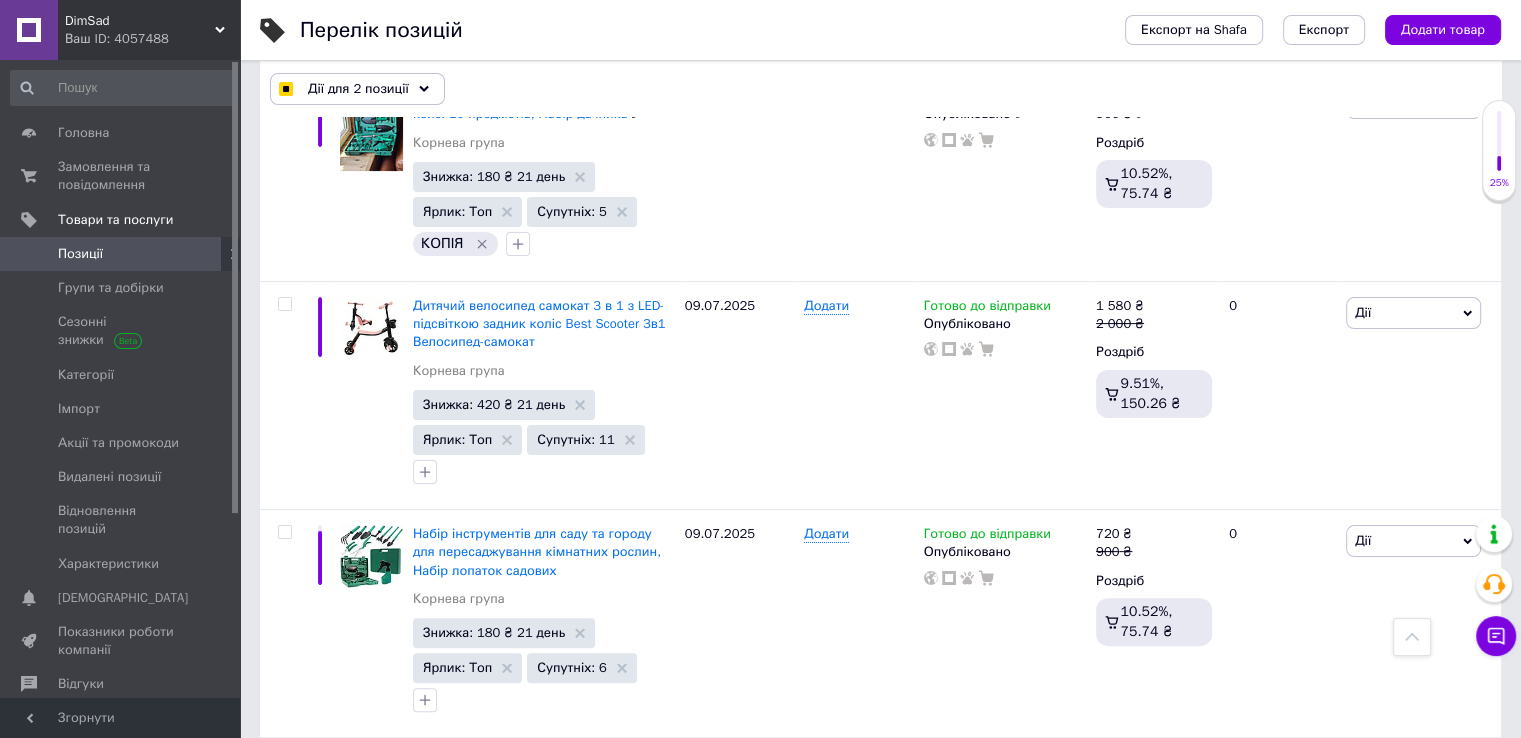 scroll, scrollTop: 300, scrollLeft: 0, axis: vertical 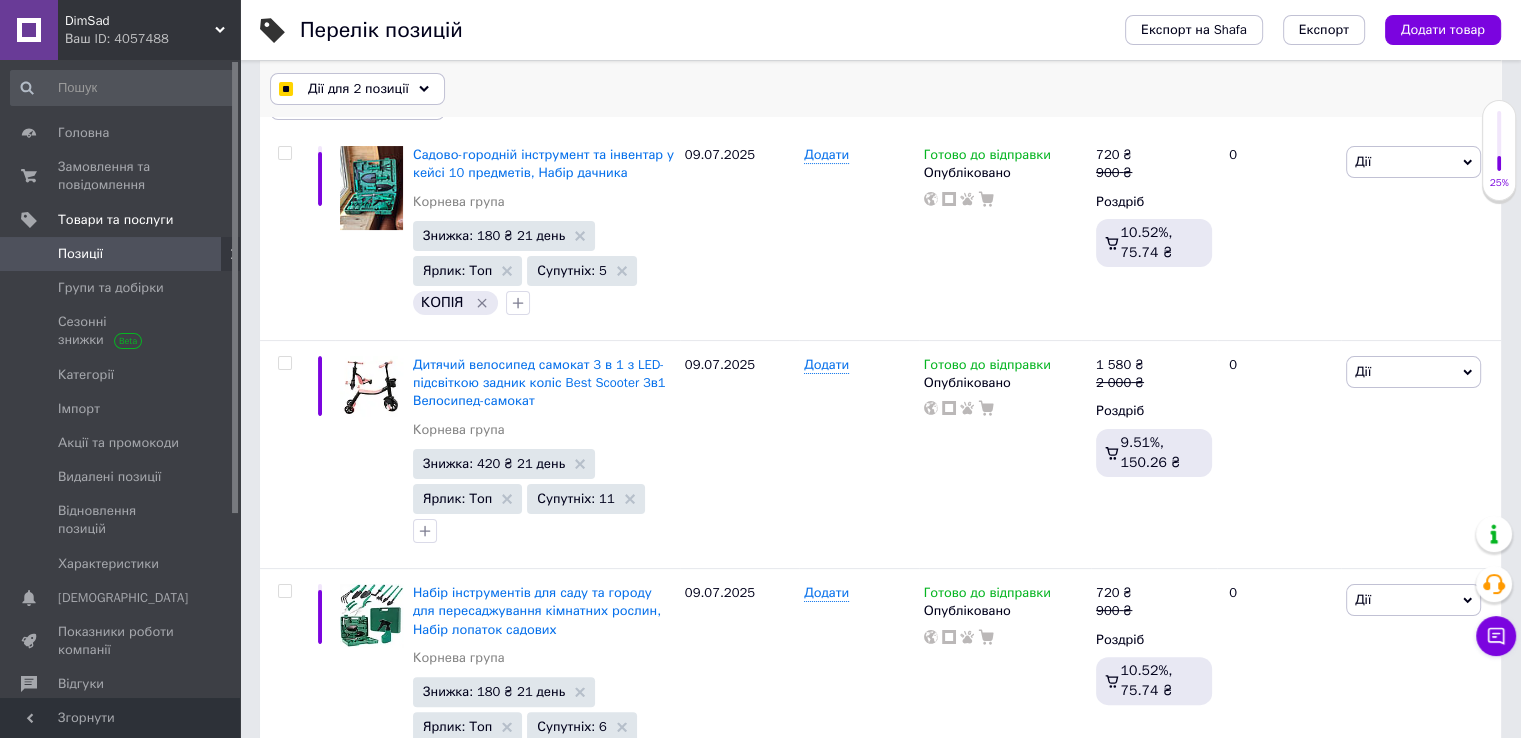 click on "Дії для 2 позиції" at bounding box center [358, 89] 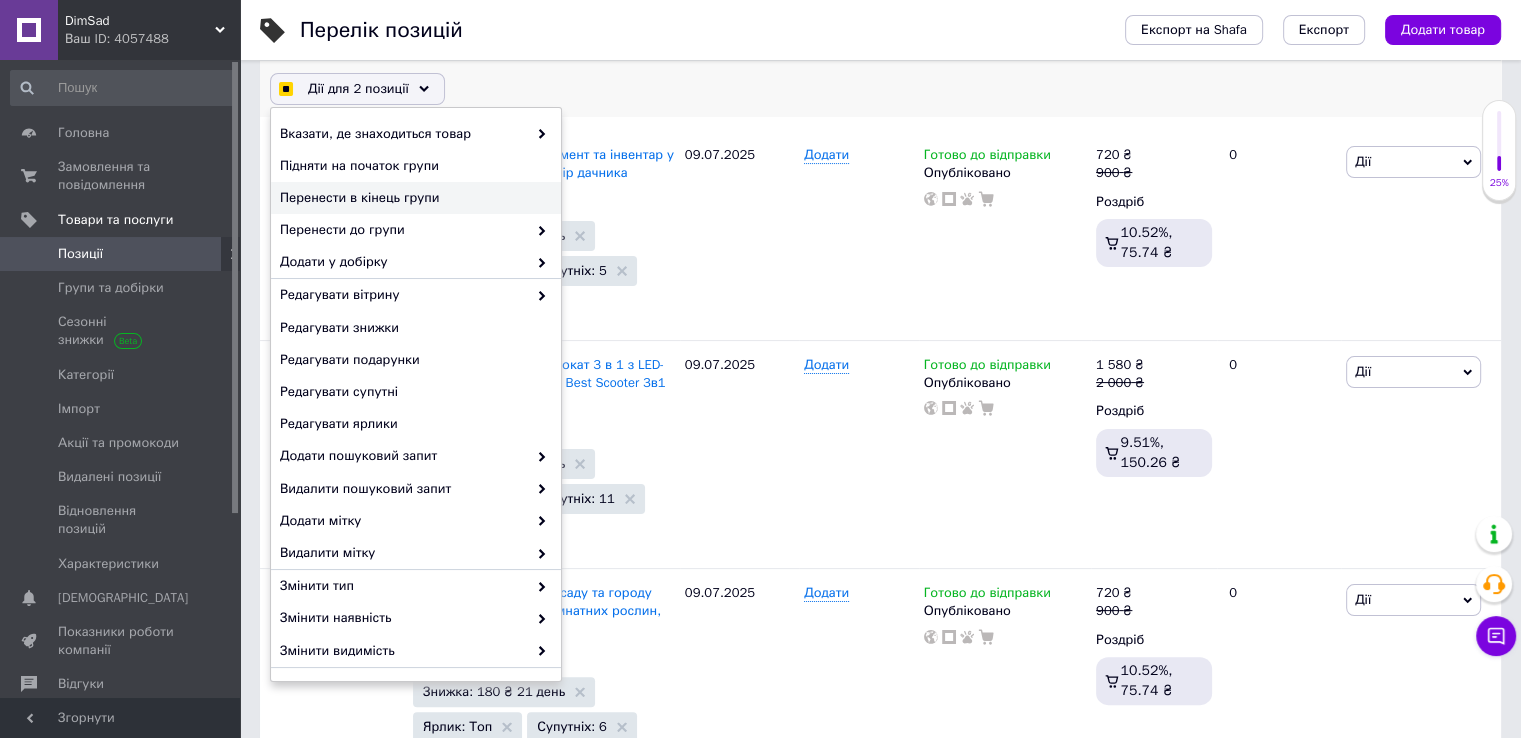 checkbox on "true" 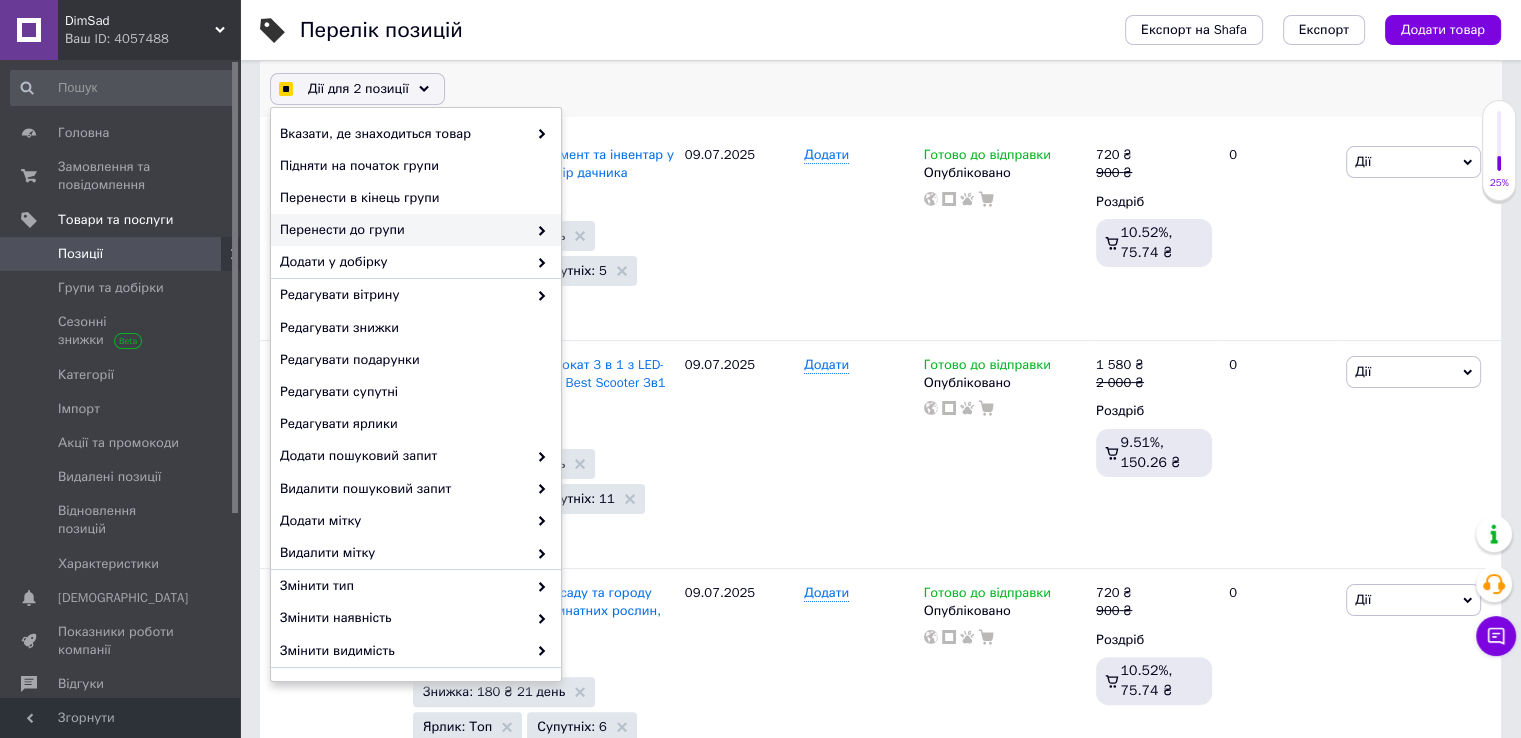checkbox on "true" 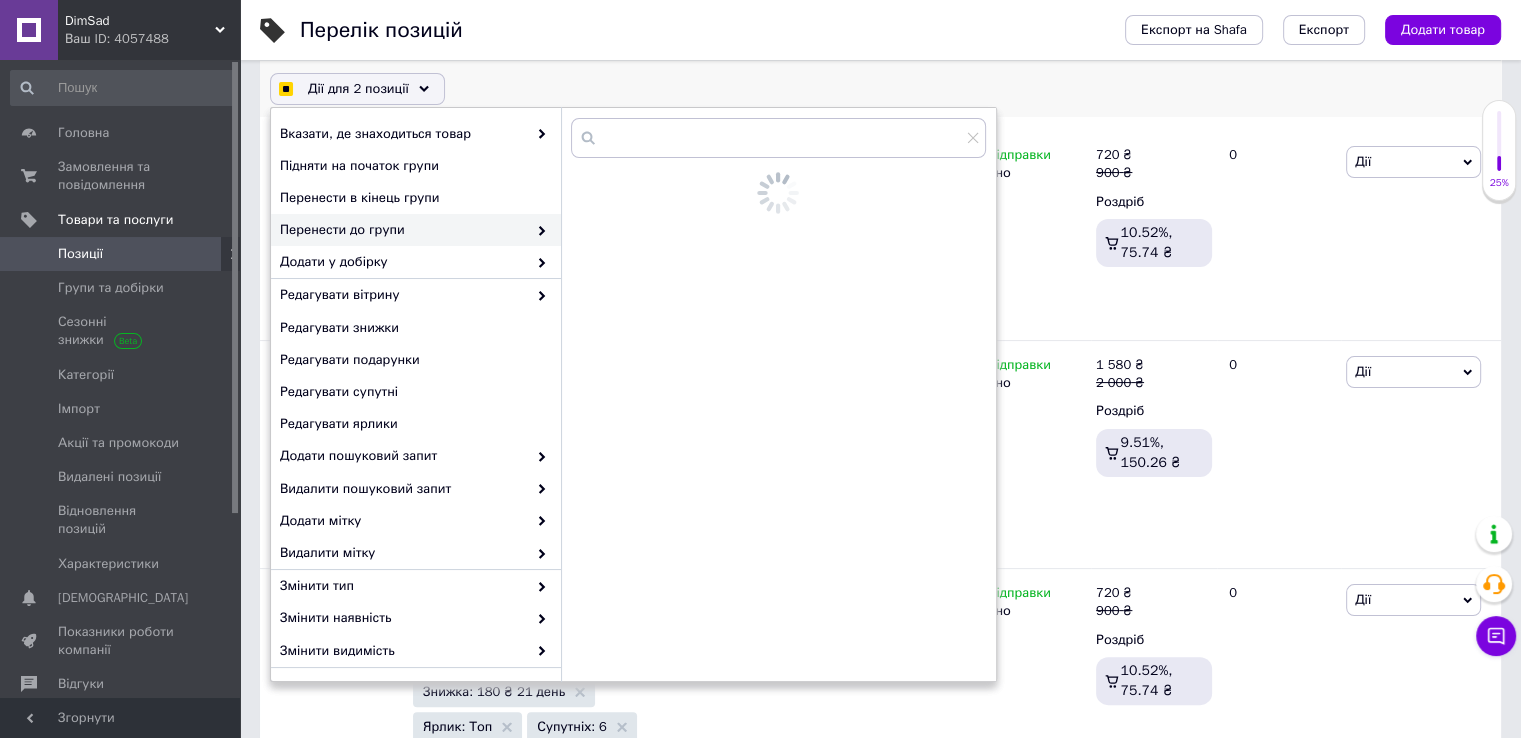 checkbox on "true" 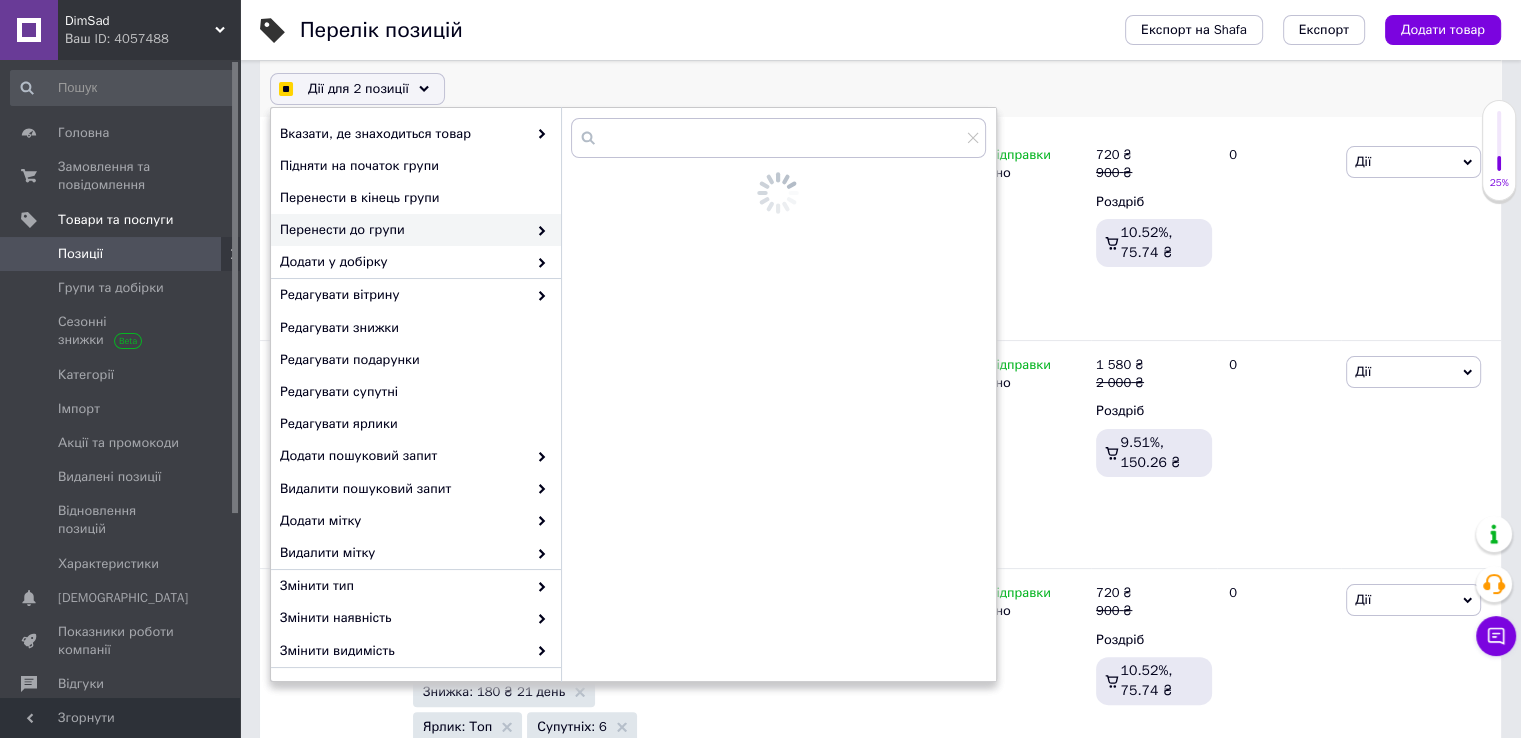 checkbox on "true" 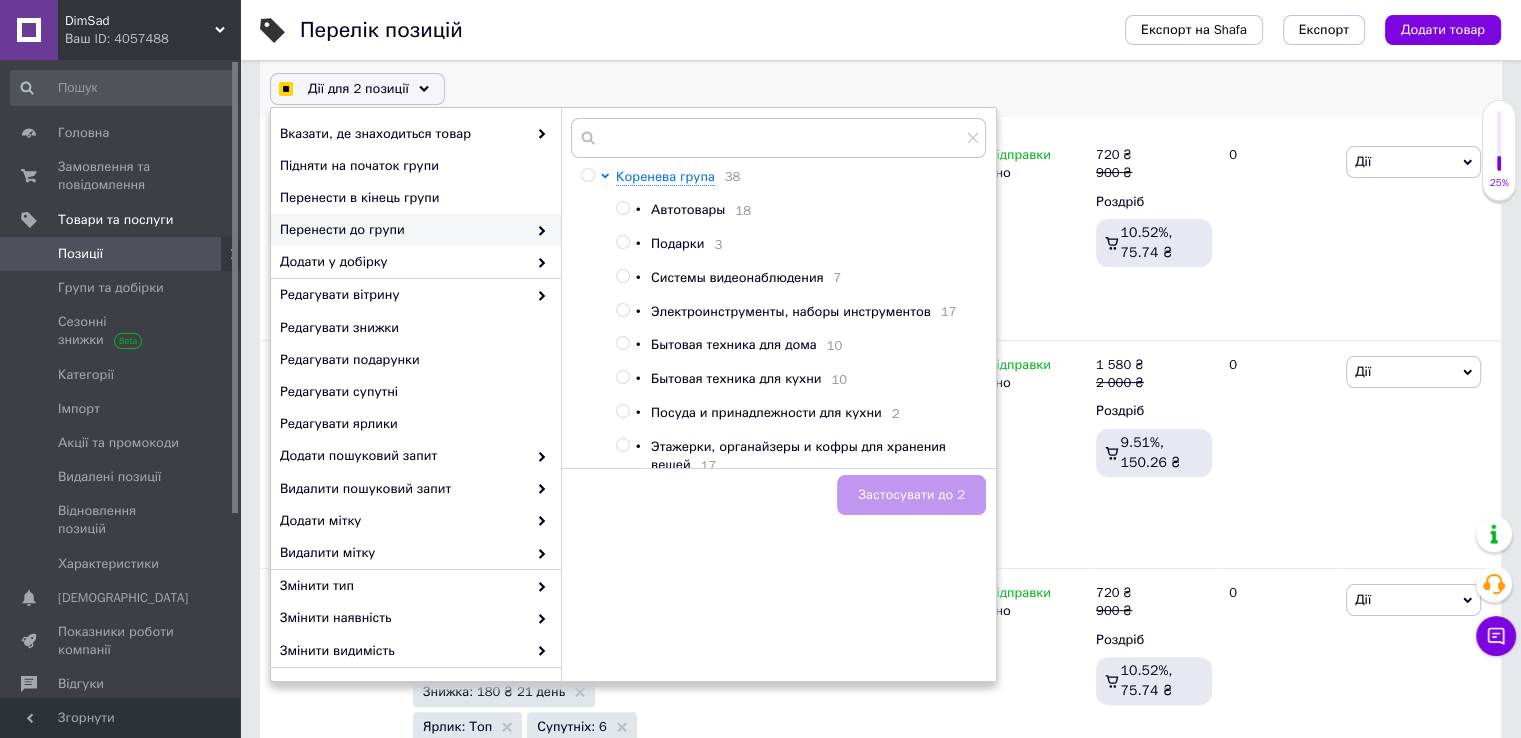 checkbox on "true" 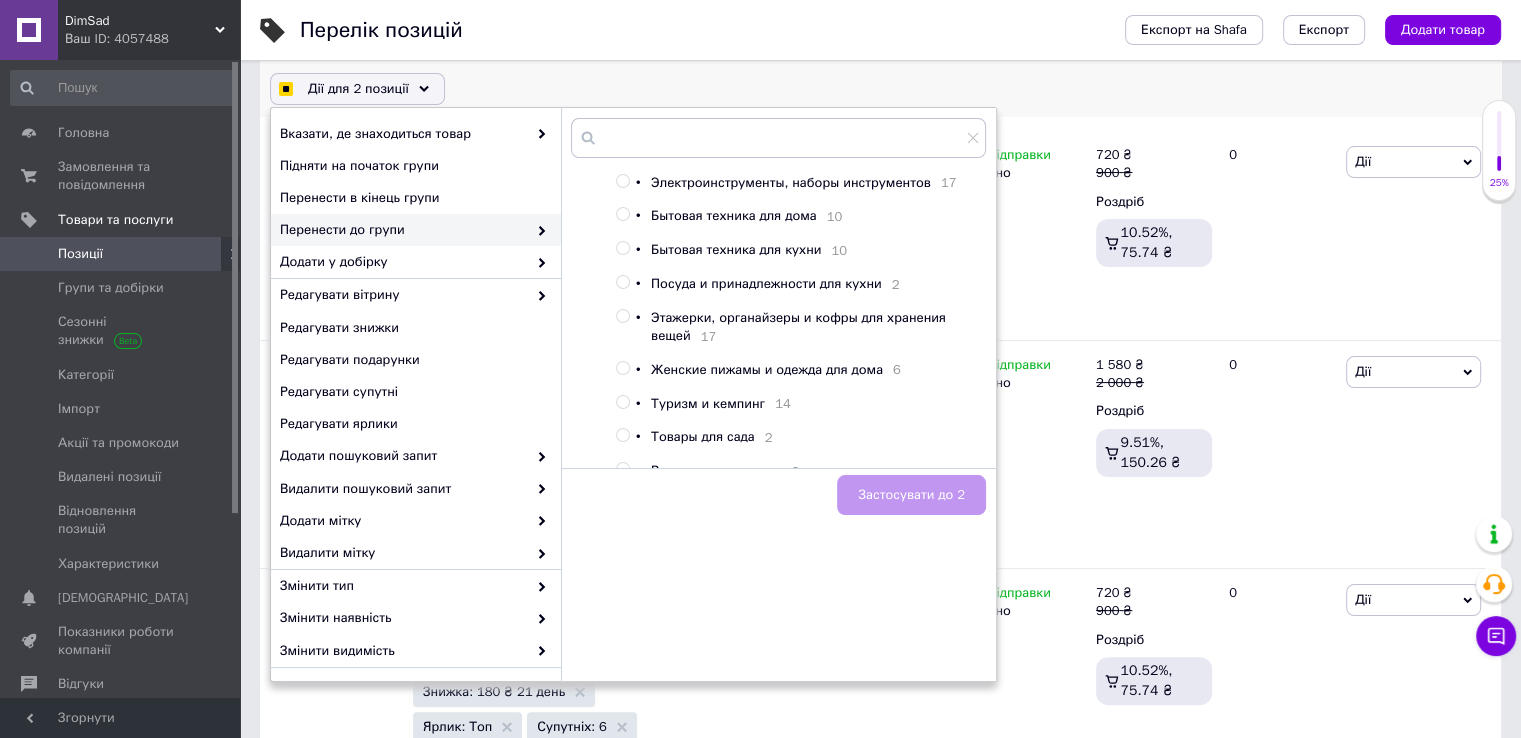 scroll, scrollTop: 267, scrollLeft: 0, axis: vertical 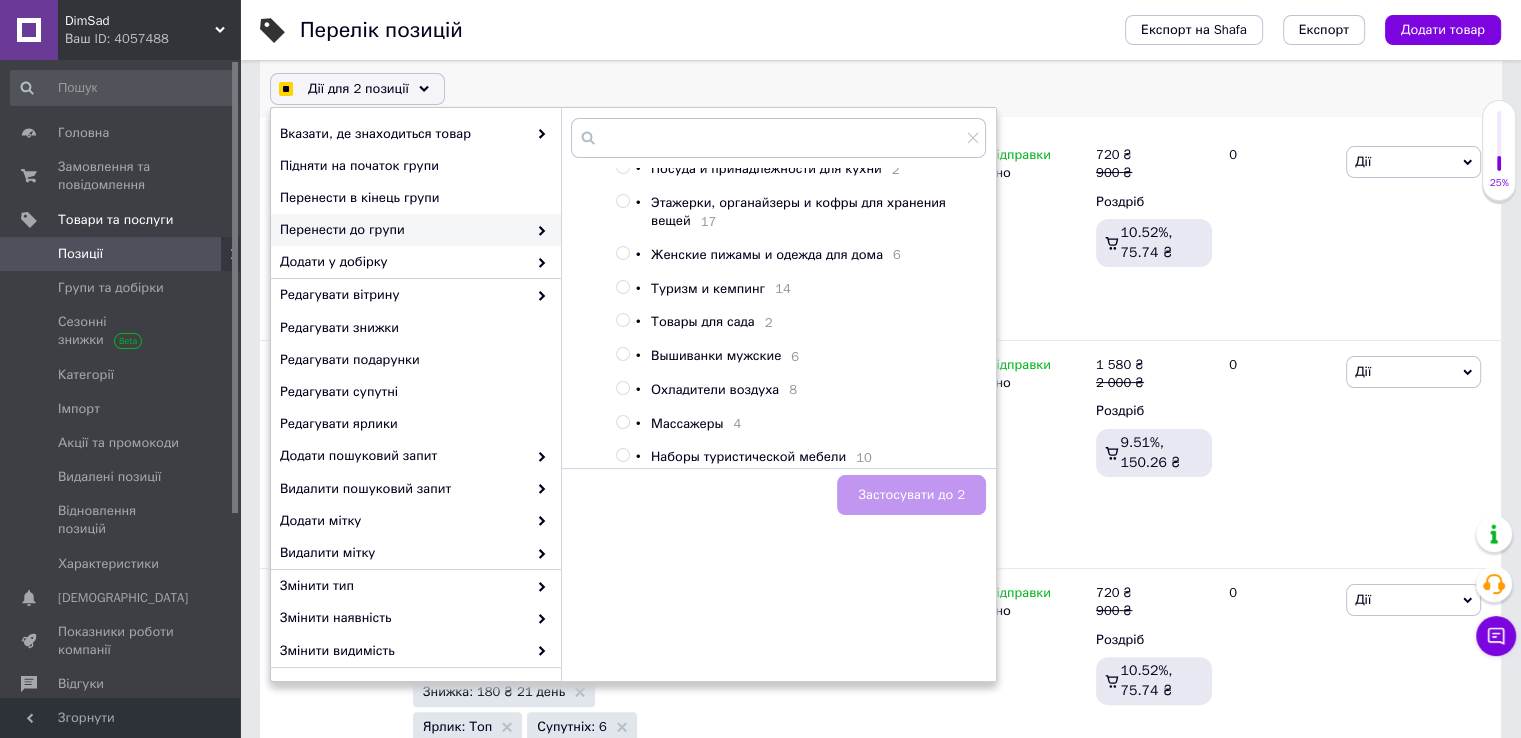 click at bounding box center (622, 388) 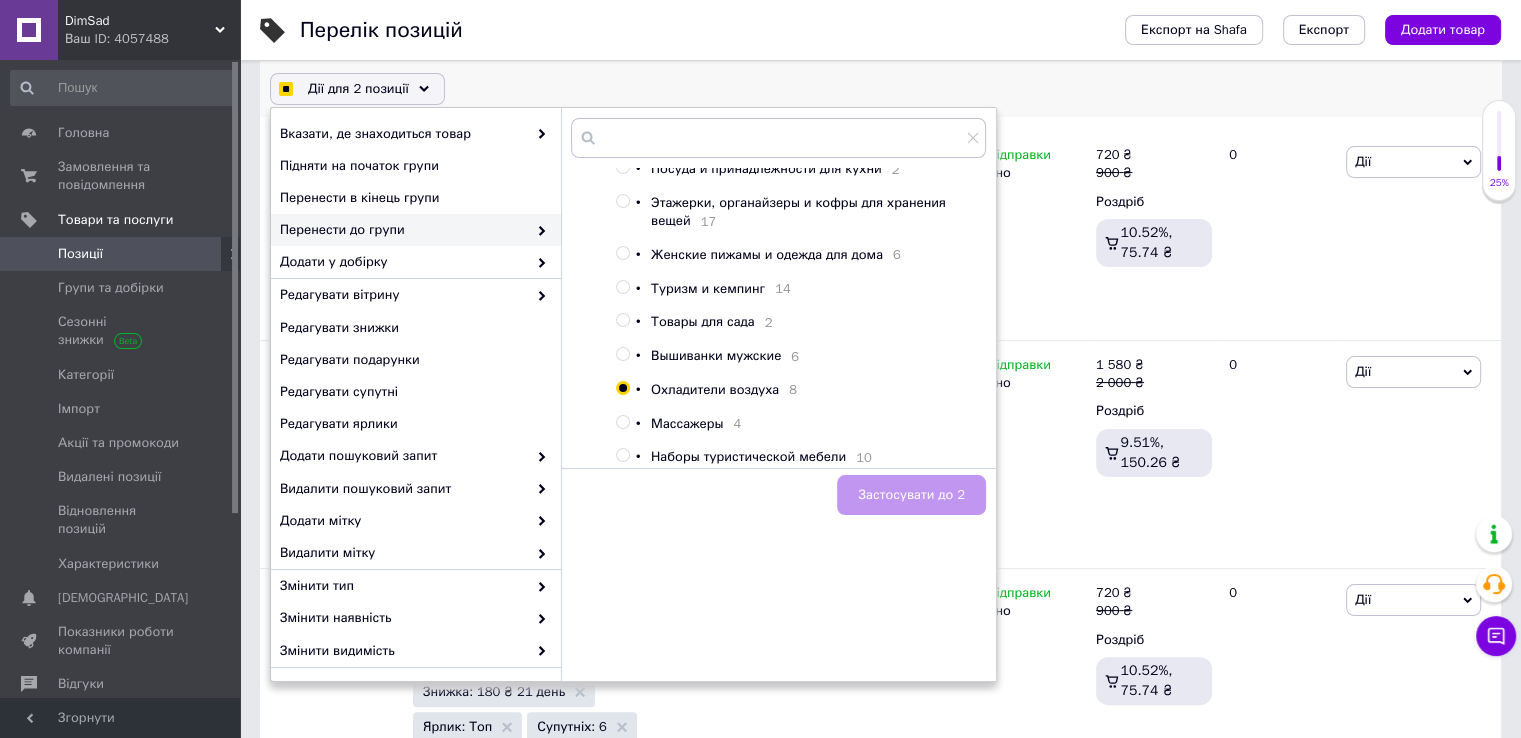 radio on "true" 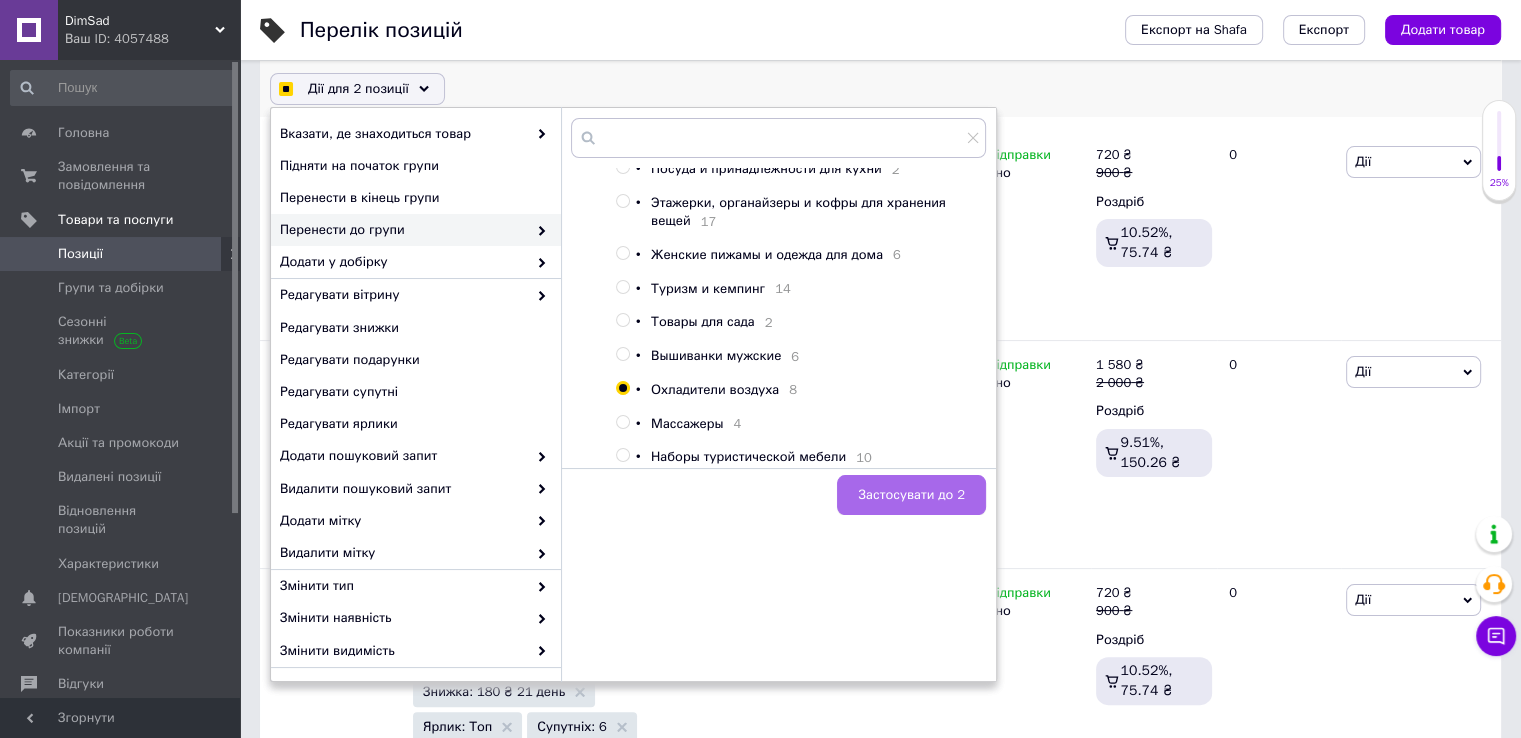 checkbox on "true" 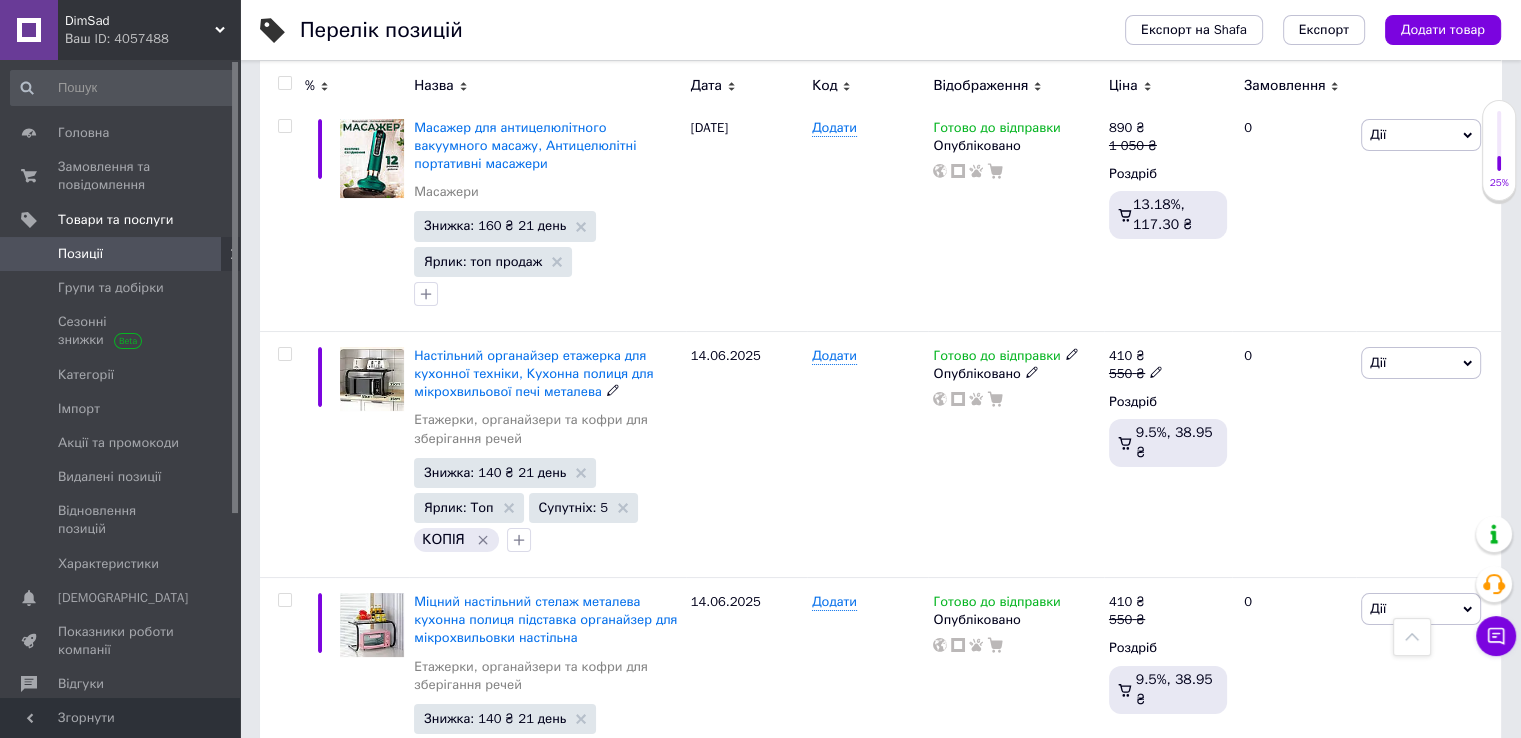 scroll, scrollTop: 7700, scrollLeft: 0, axis: vertical 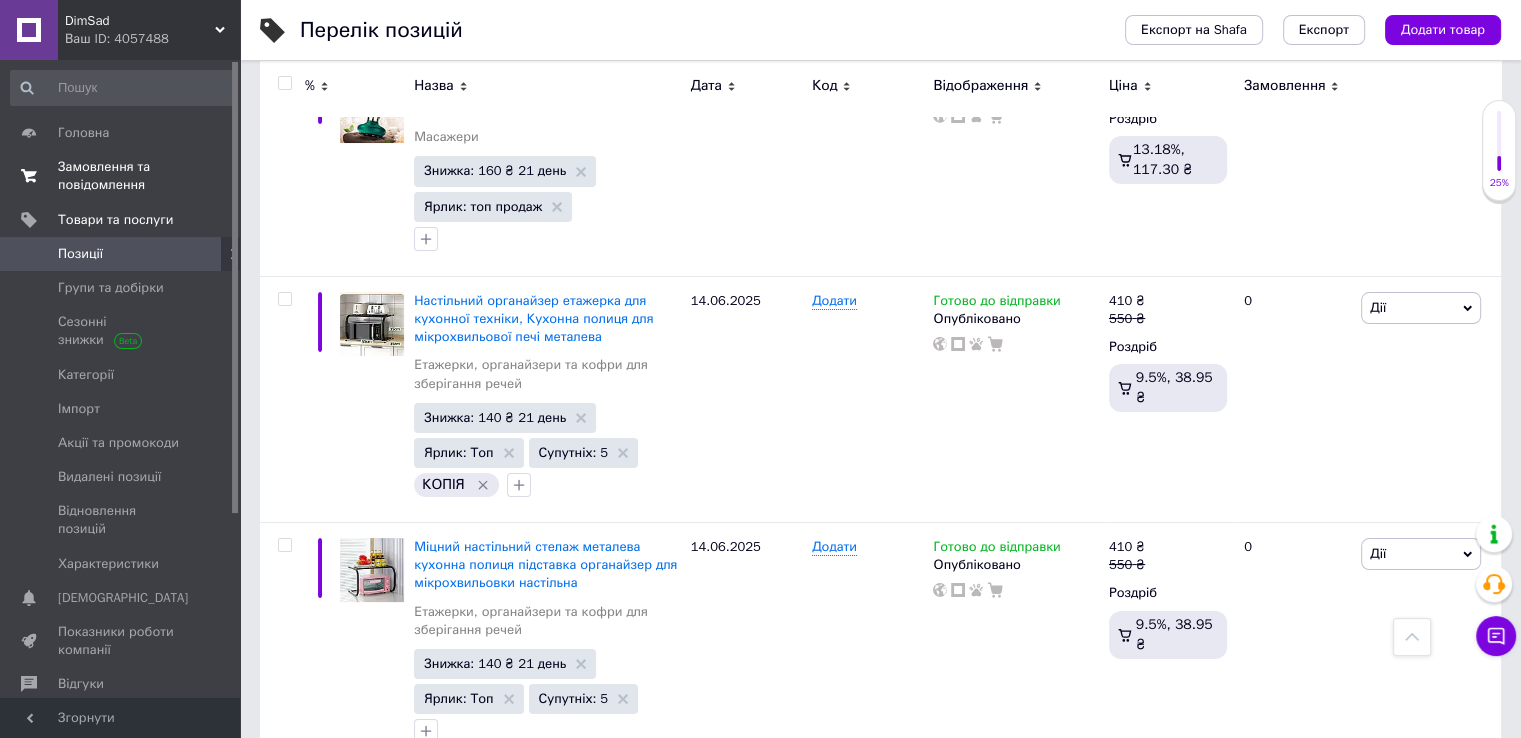 click on "Замовлення та повідомлення" at bounding box center [121, 176] 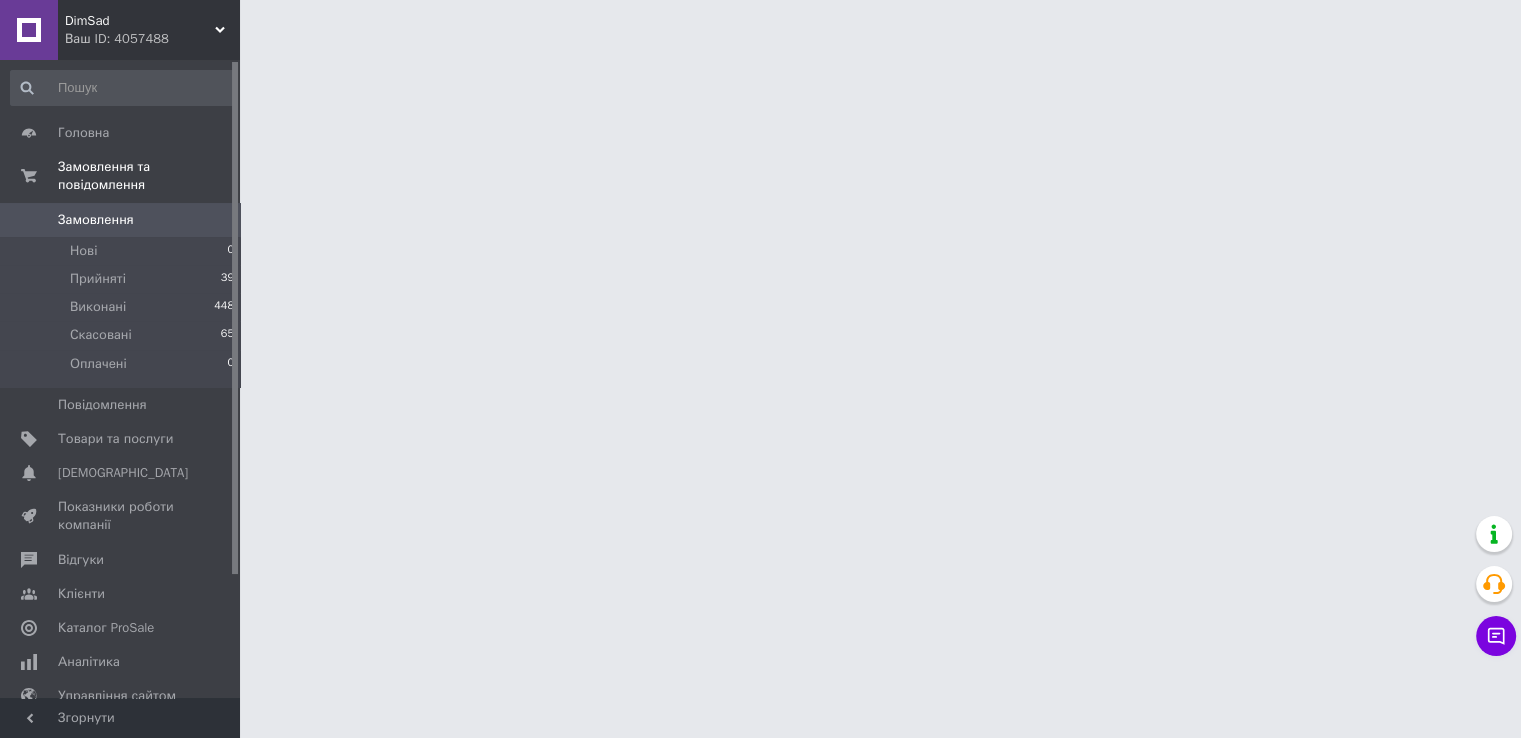scroll, scrollTop: 0, scrollLeft: 0, axis: both 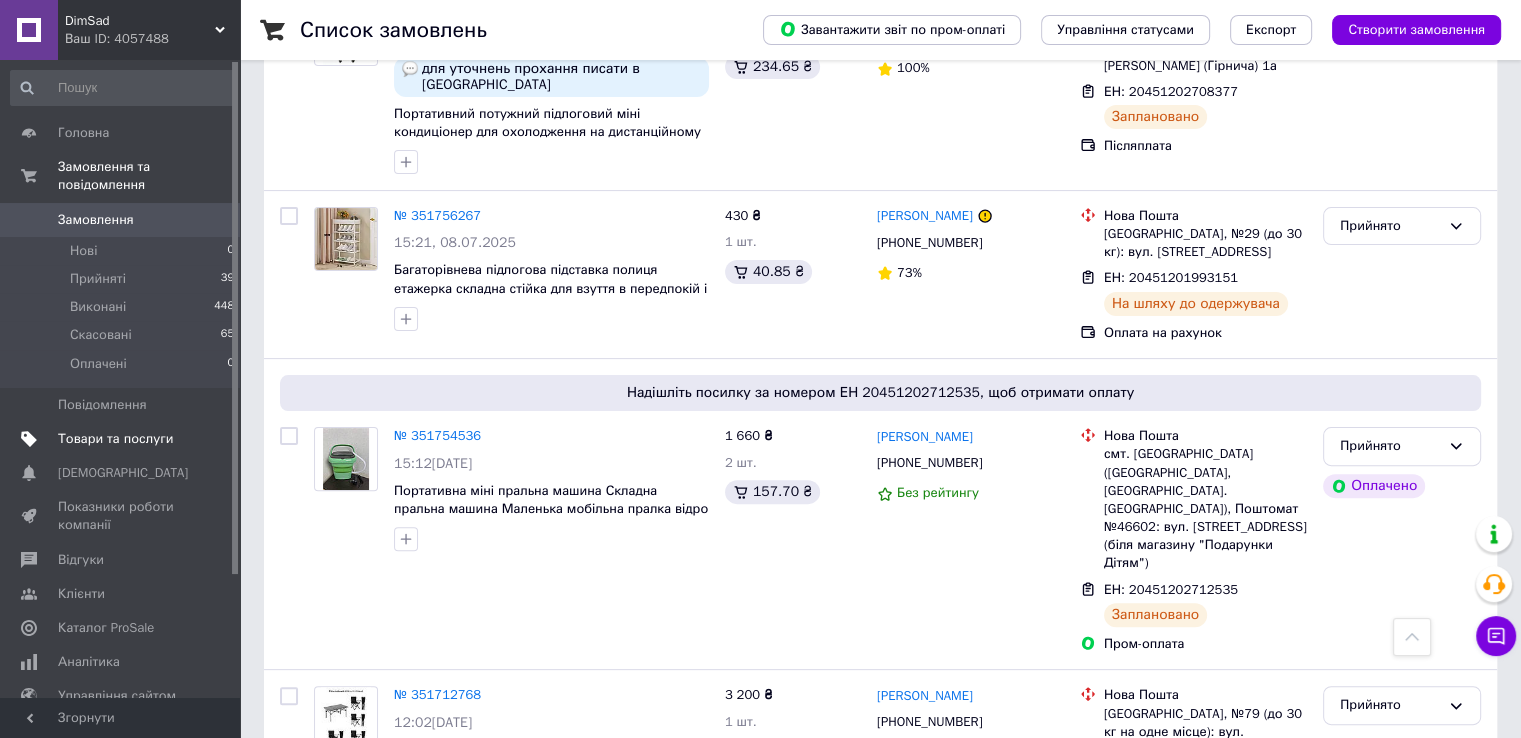 click on "Товари та послуги" at bounding box center (115, 439) 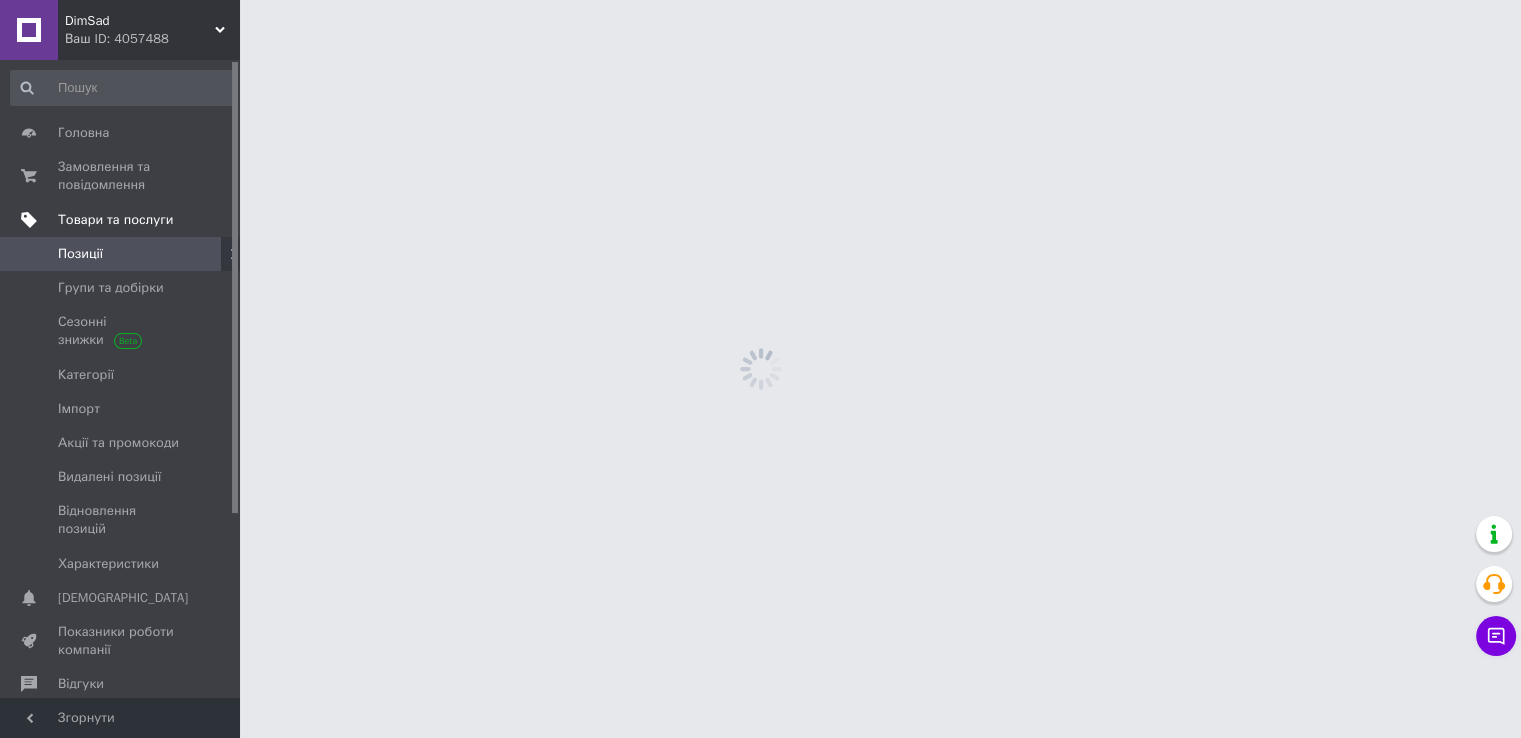 scroll, scrollTop: 0, scrollLeft: 0, axis: both 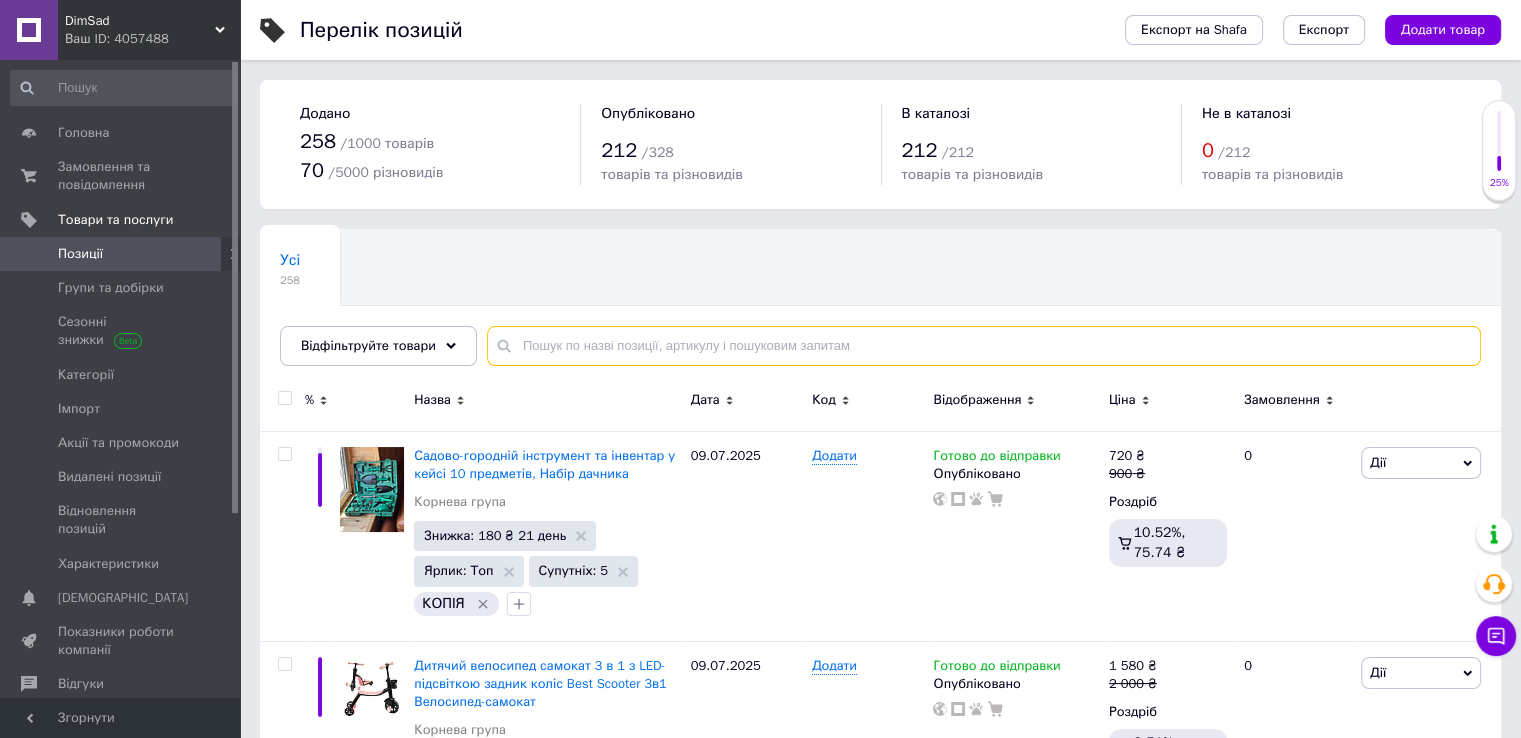 click at bounding box center [984, 346] 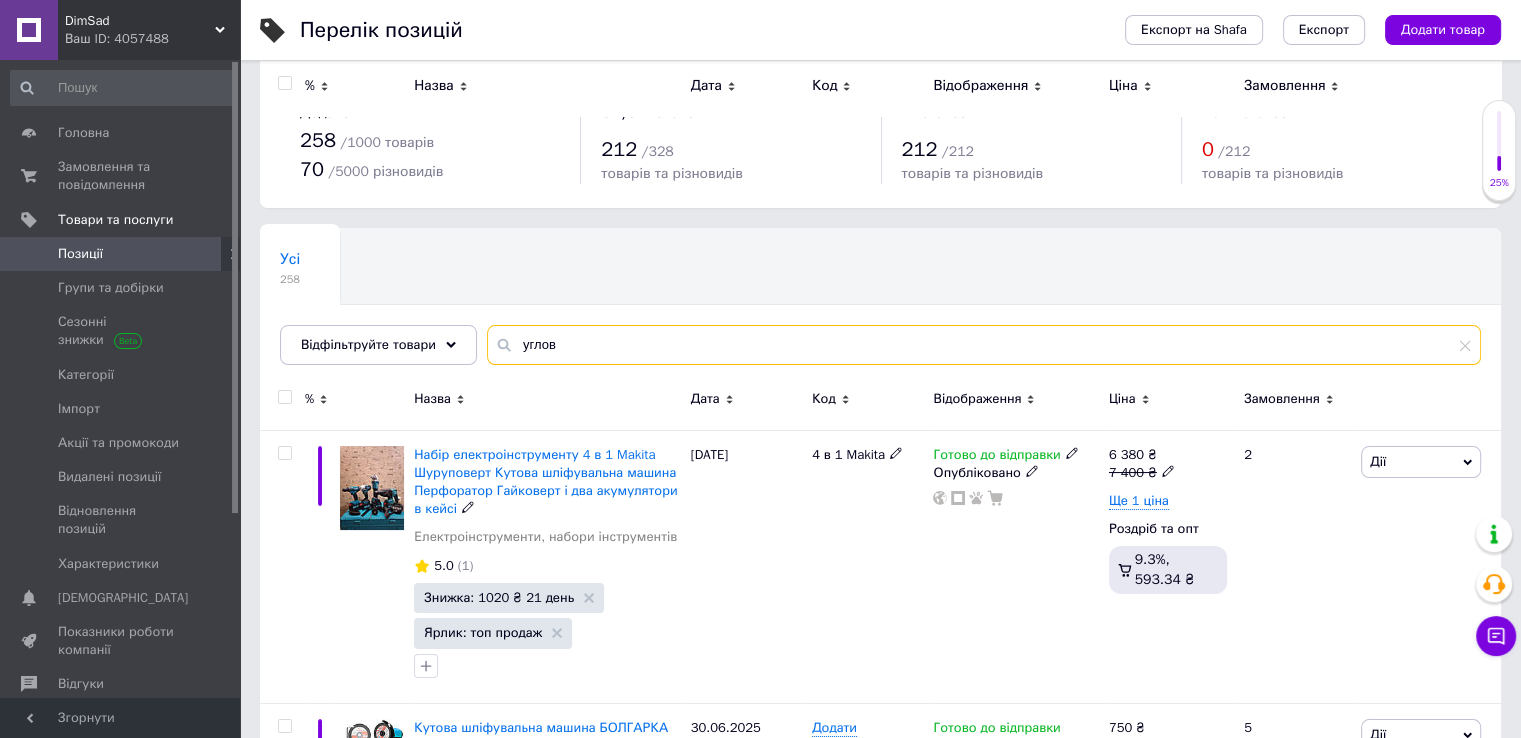 scroll, scrollTop: 0, scrollLeft: 0, axis: both 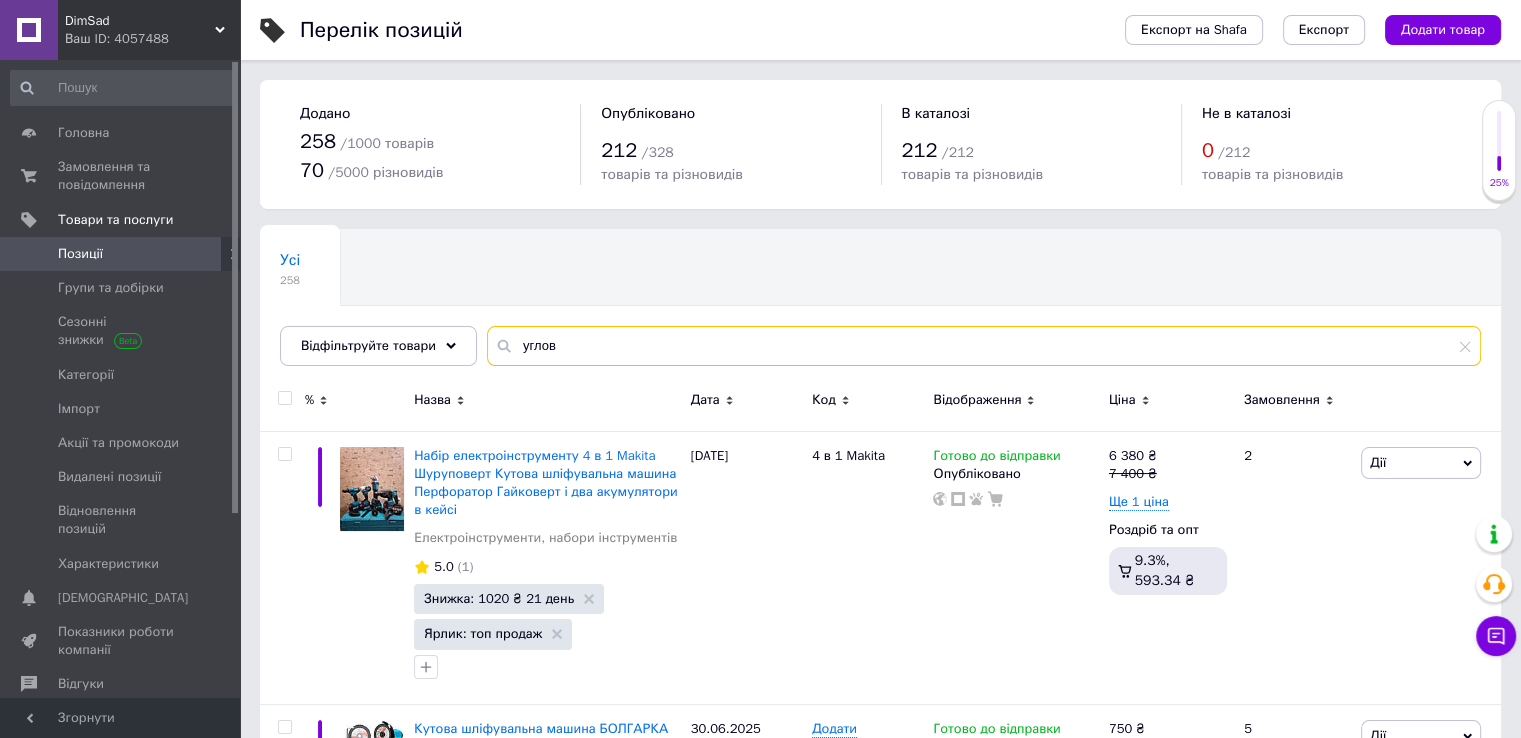 drag, startPoint x: 555, startPoint y: 341, endPoint x: 496, endPoint y: 346, distance: 59.211487 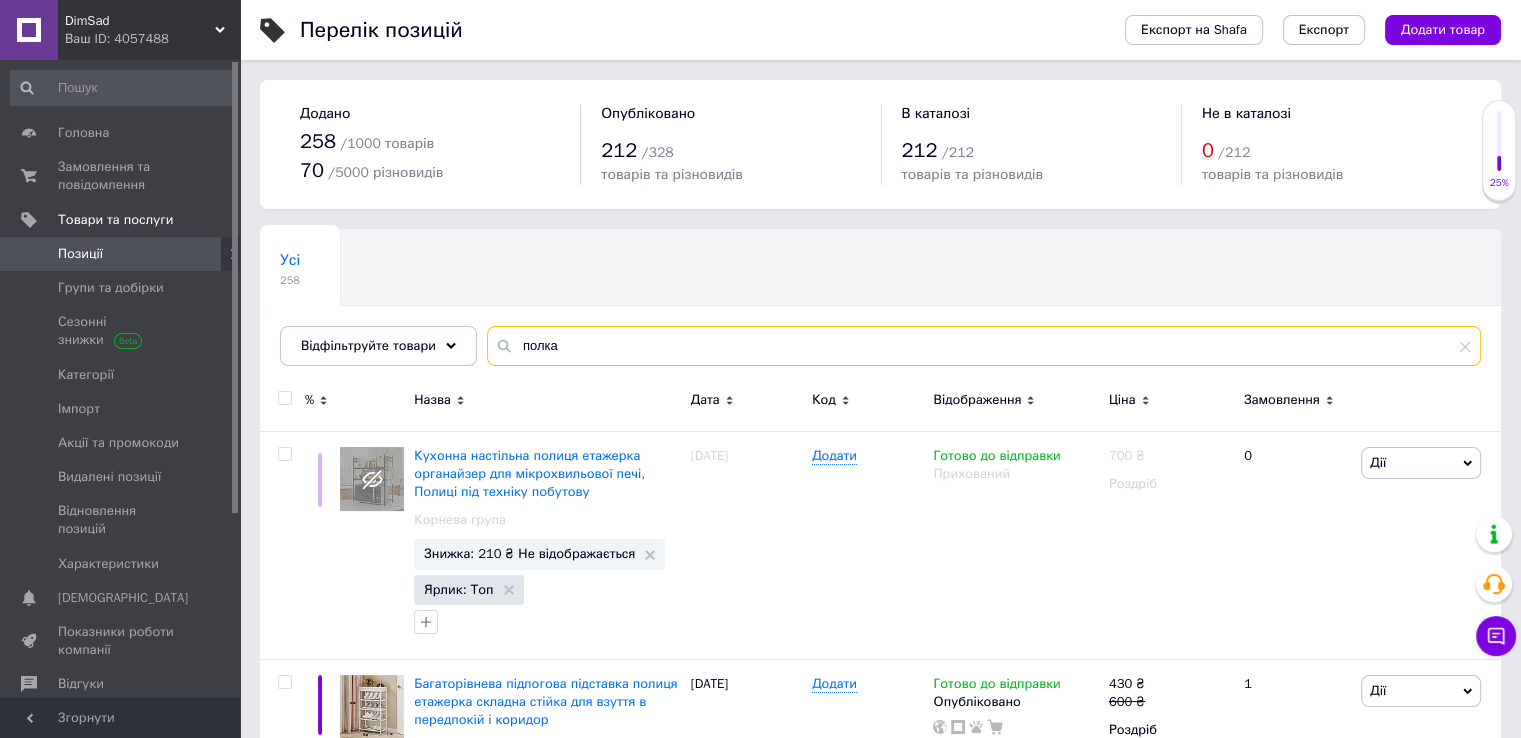 drag, startPoint x: 562, startPoint y: 349, endPoint x: 506, endPoint y: 349, distance: 56 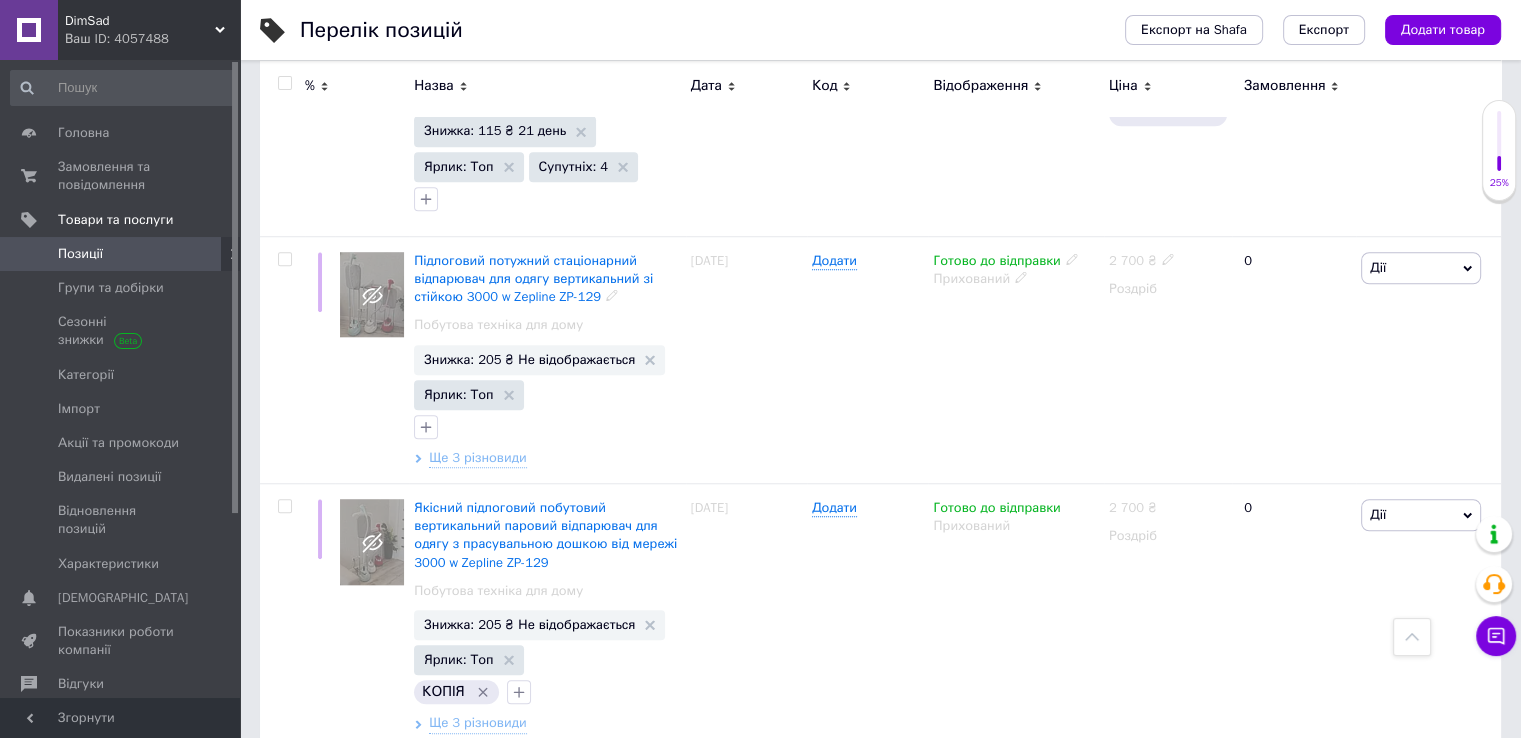 scroll, scrollTop: 1628, scrollLeft: 0, axis: vertical 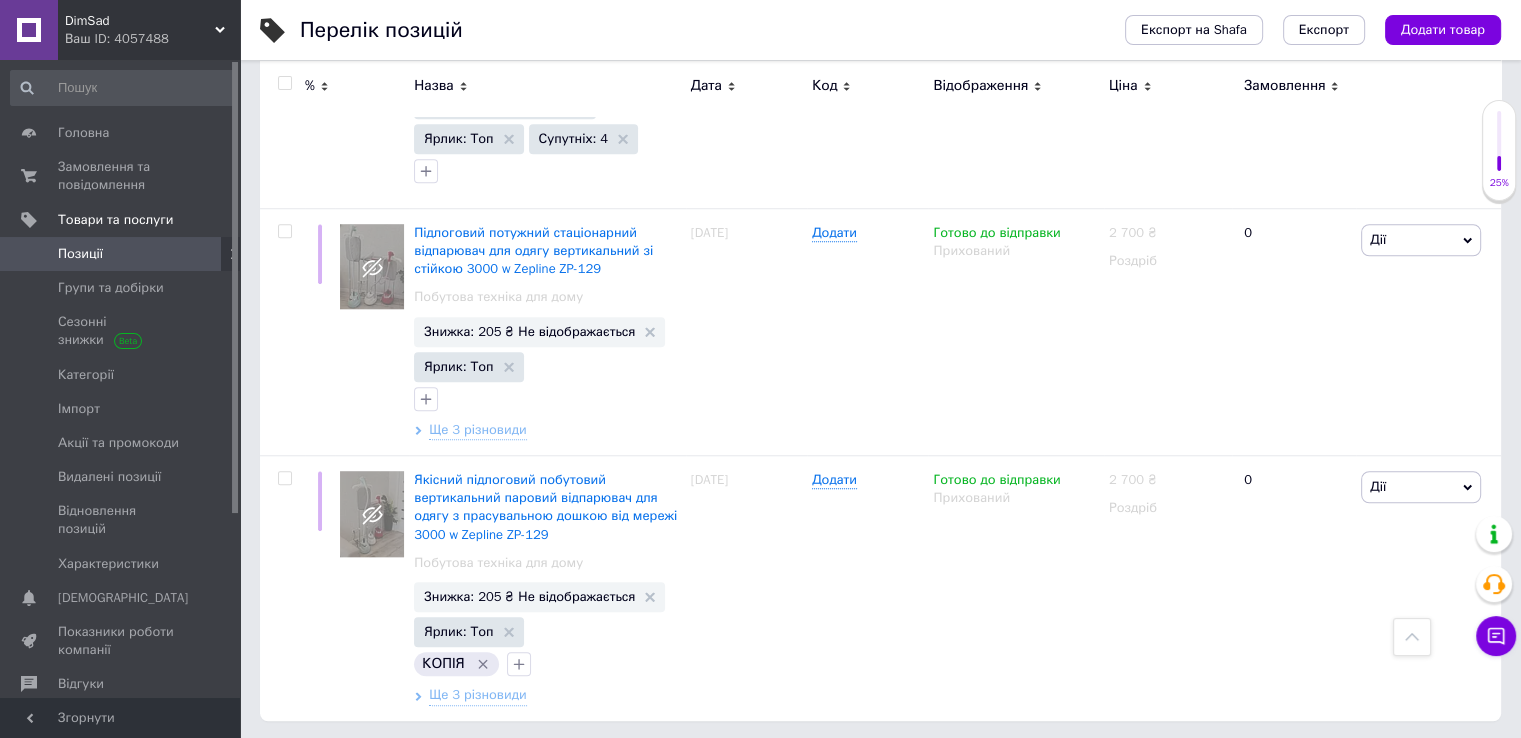 type on "вешалка" 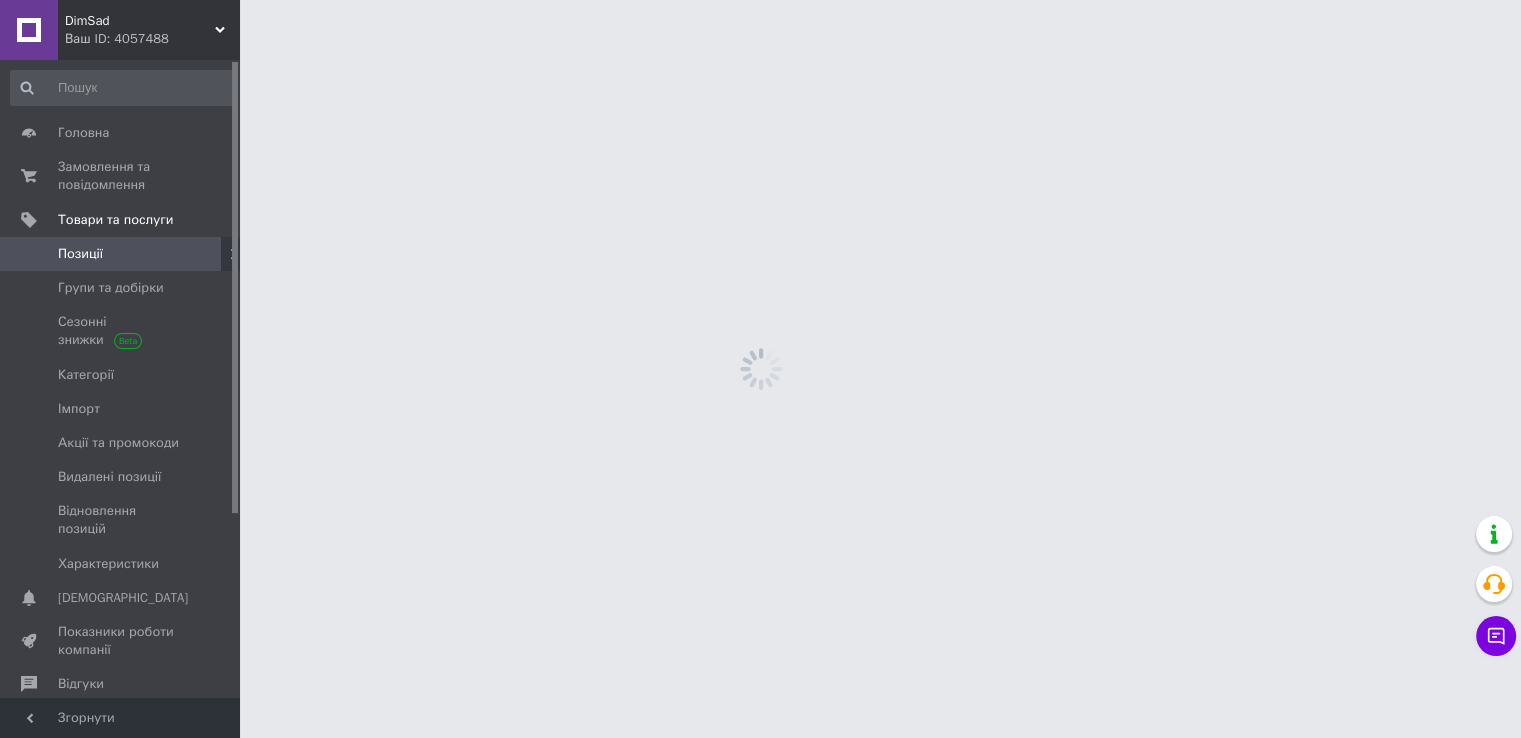 scroll, scrollTop: 0, scrollLeft: 0, axis: both 